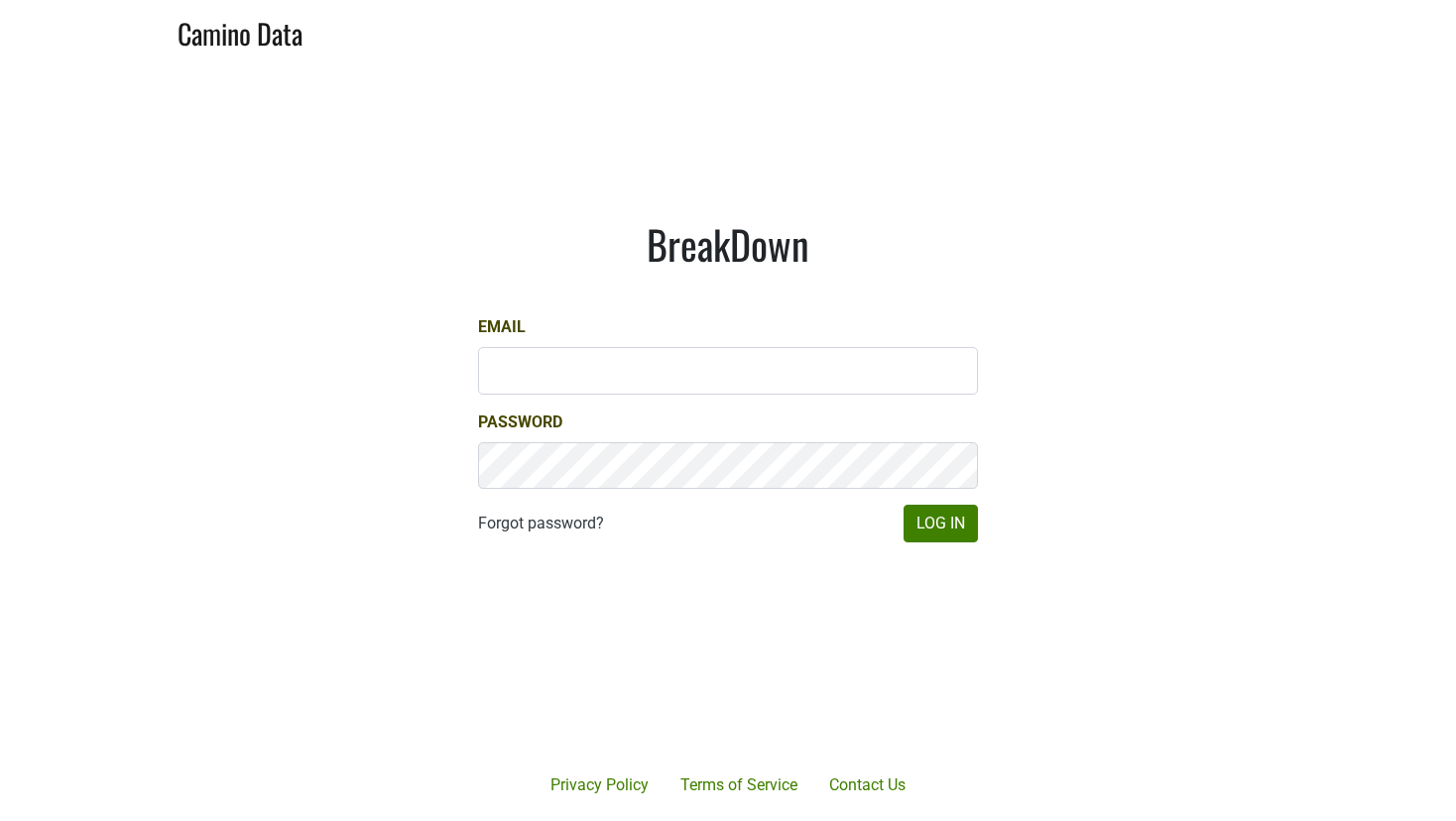 scroll, scrollTop: 0, scrollLeft: 0, axis: both 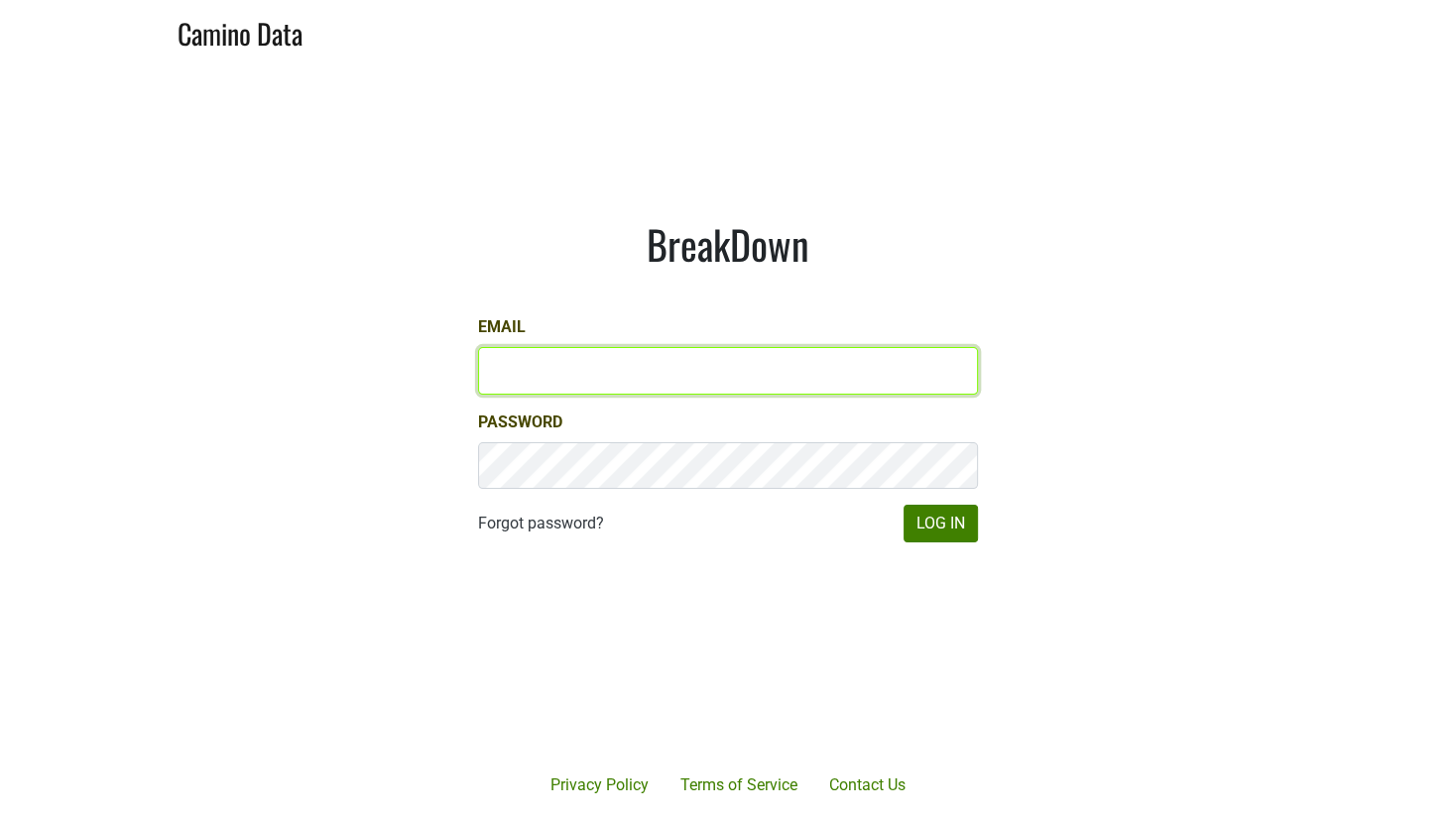 type on "[EMAIL]" 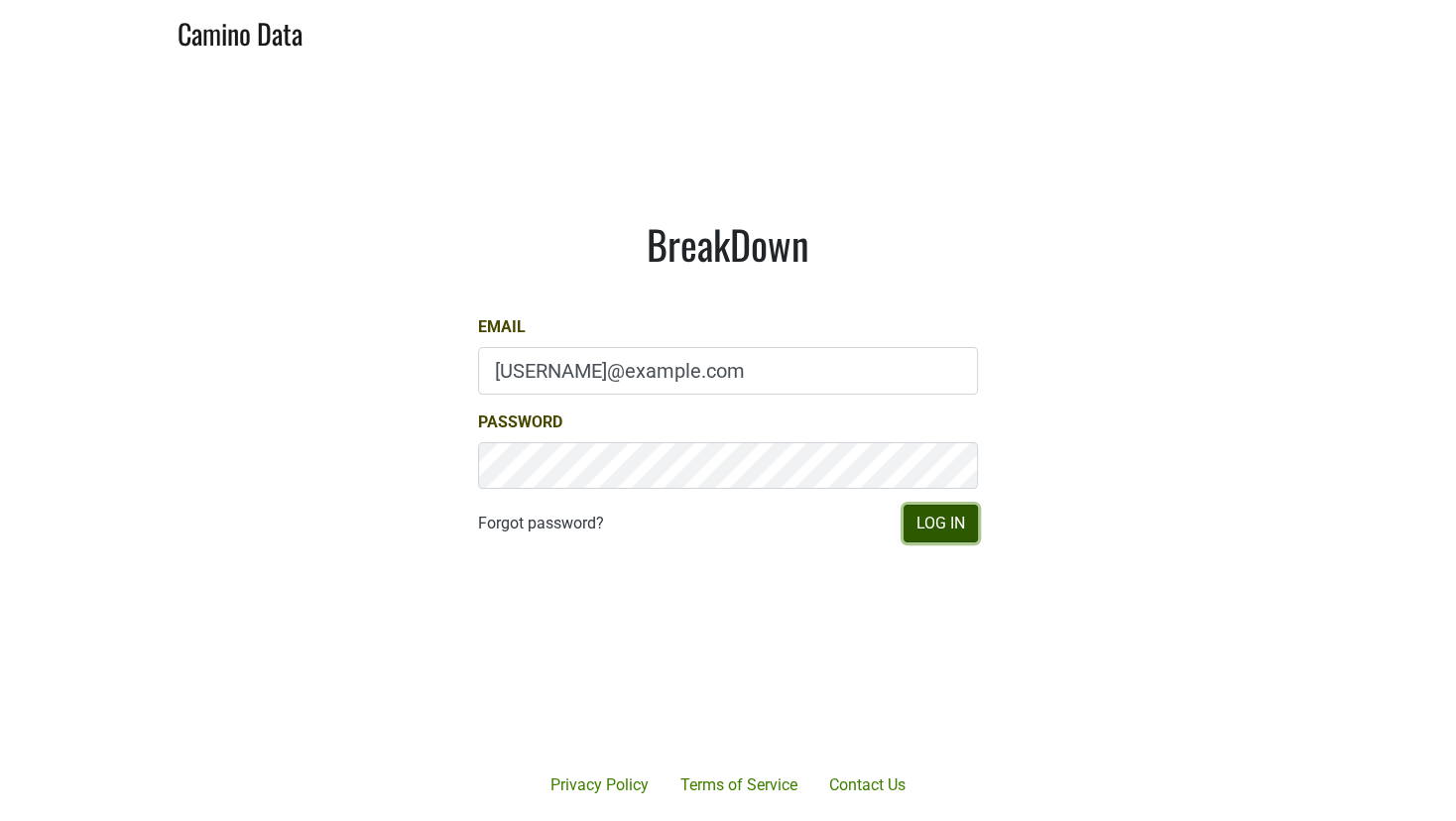 click on "Log In" at bounding box center (940, 524) 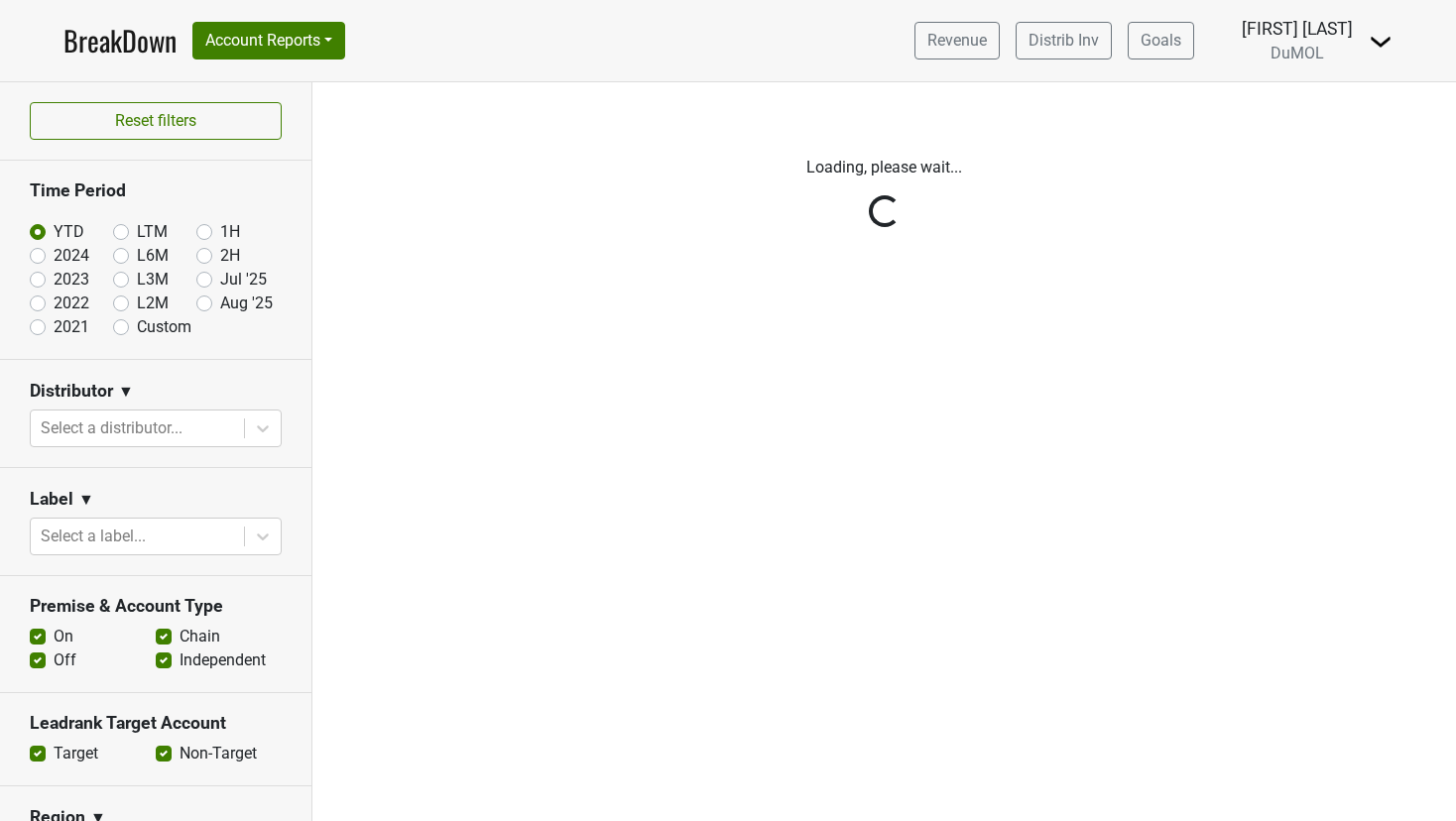 scroll, scrollTop: 0, scrollLeft: 0, axis: both 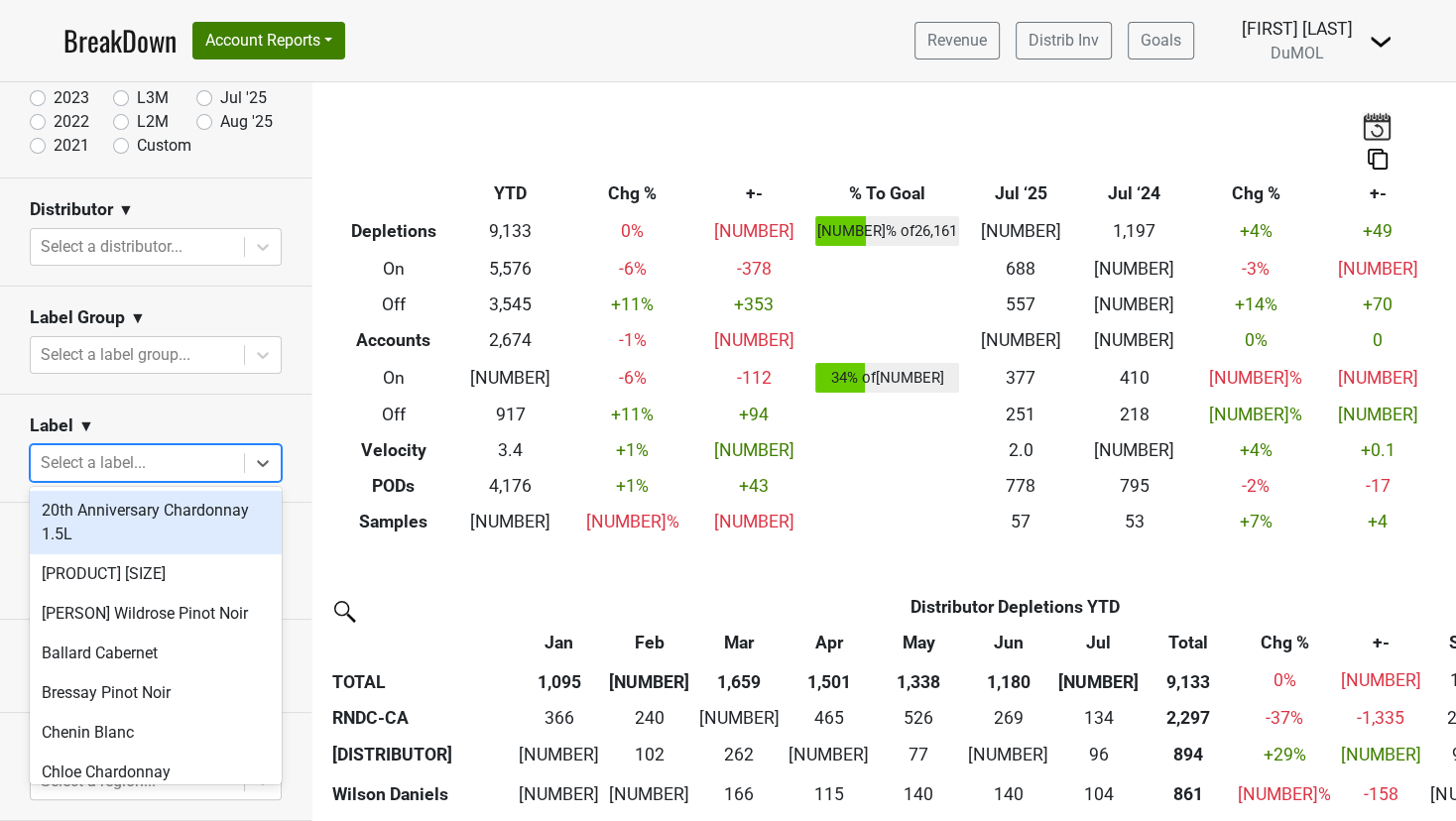 click at bounding box center [137, 463] 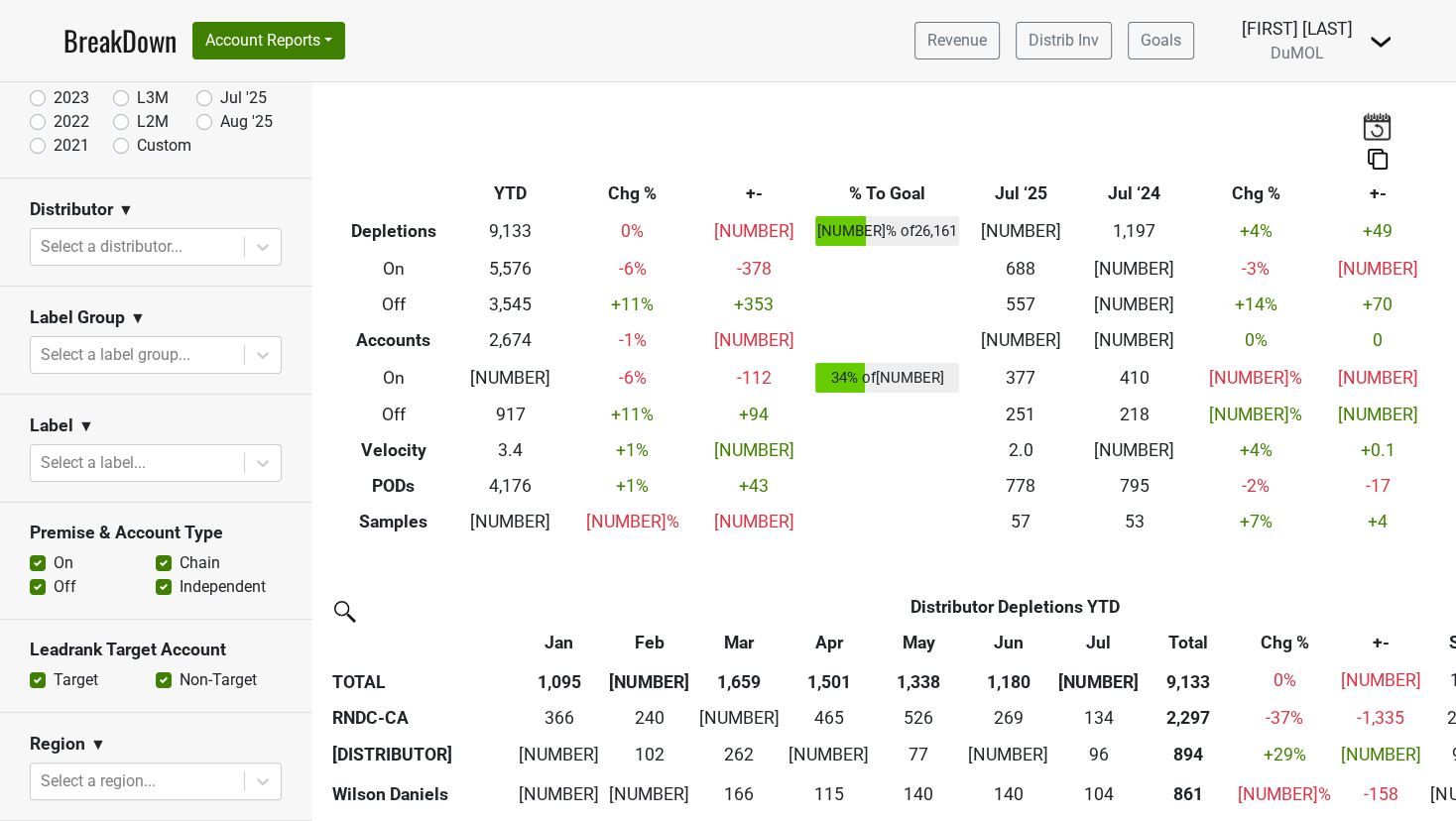 click on "Label ▼" at bounding box center (156, 429) 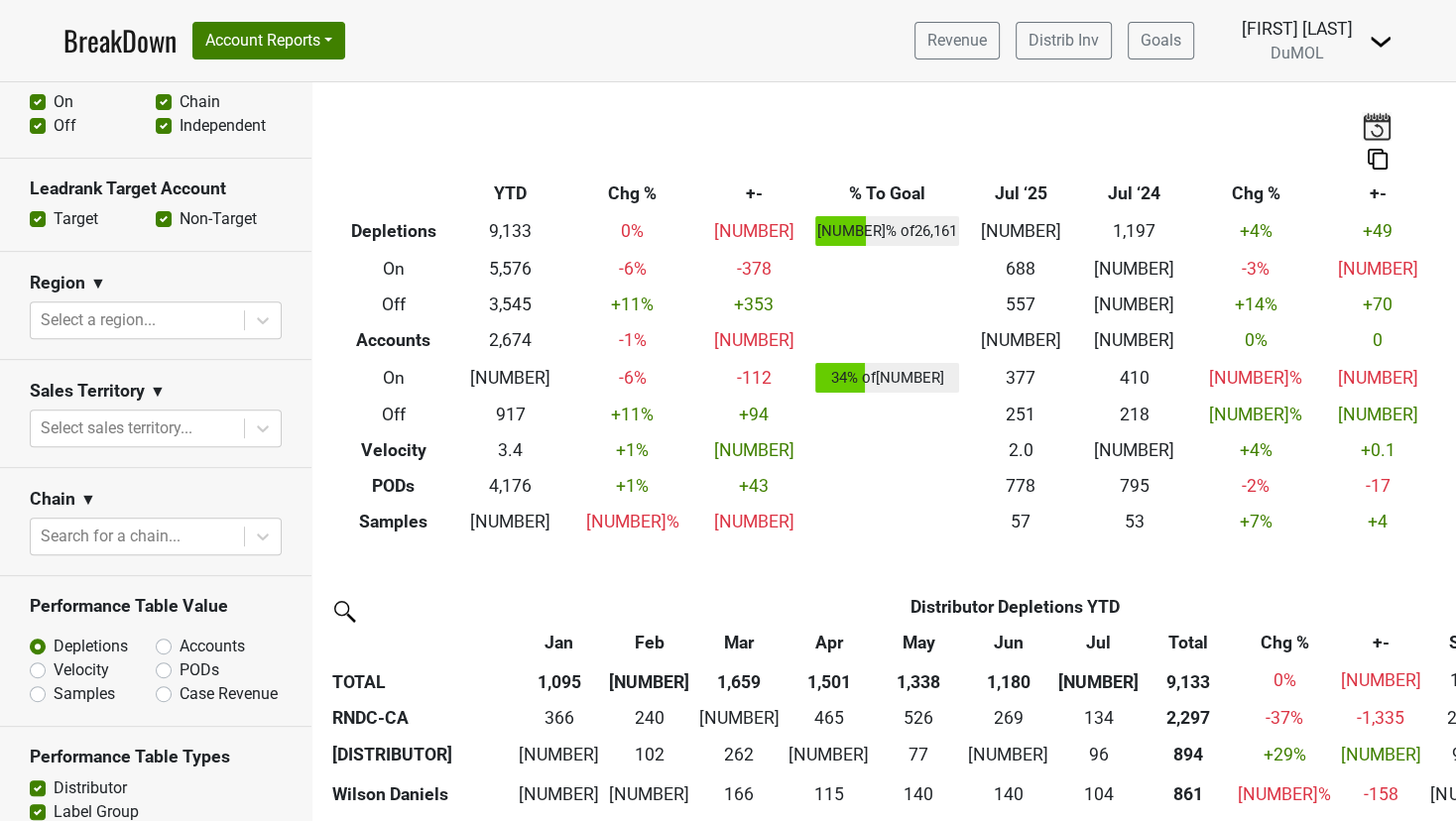 scroll, scrollTop: 645, scrollLeft: 0, axis: vertical 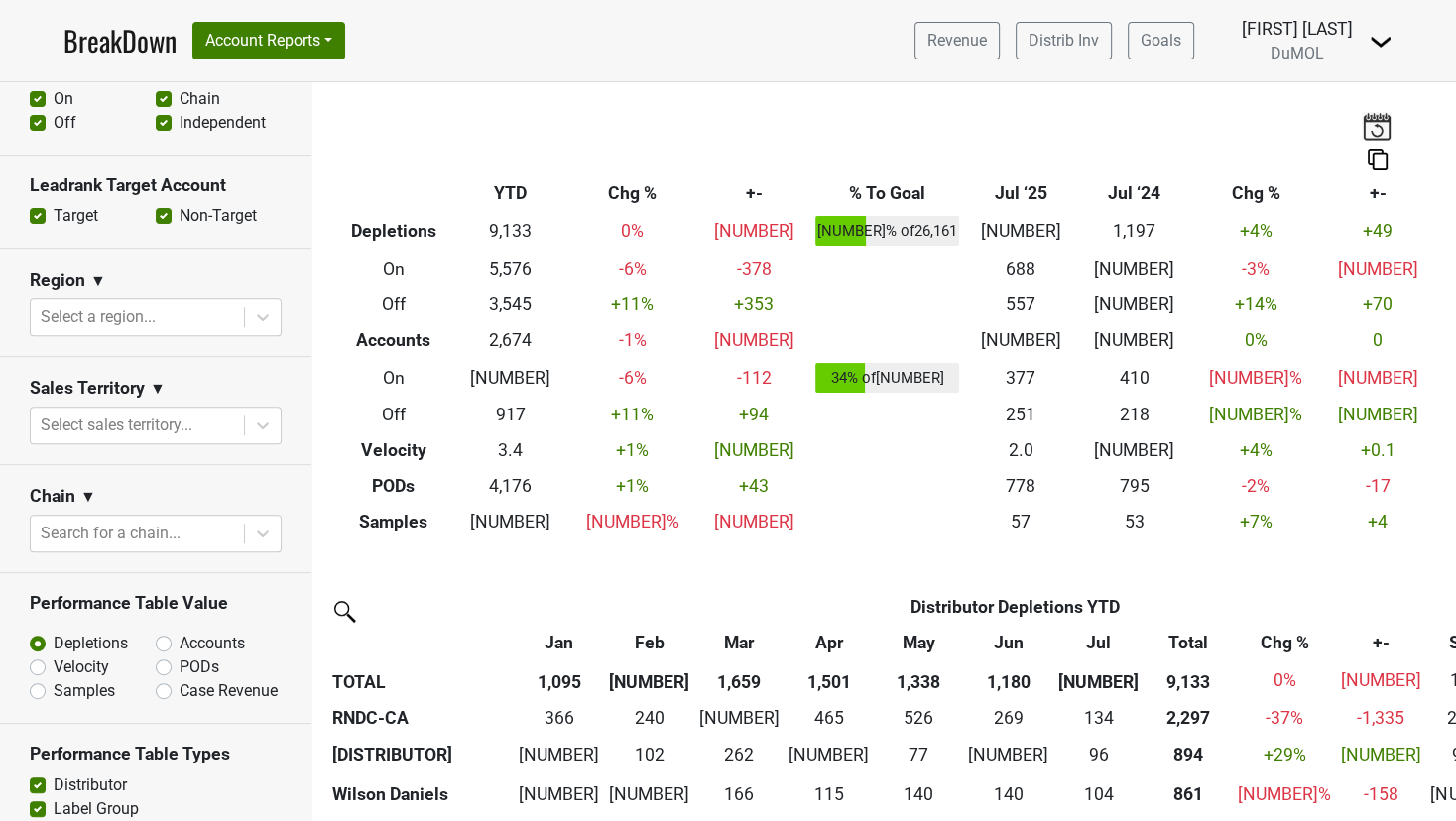 click at bounding box center (137, 425) 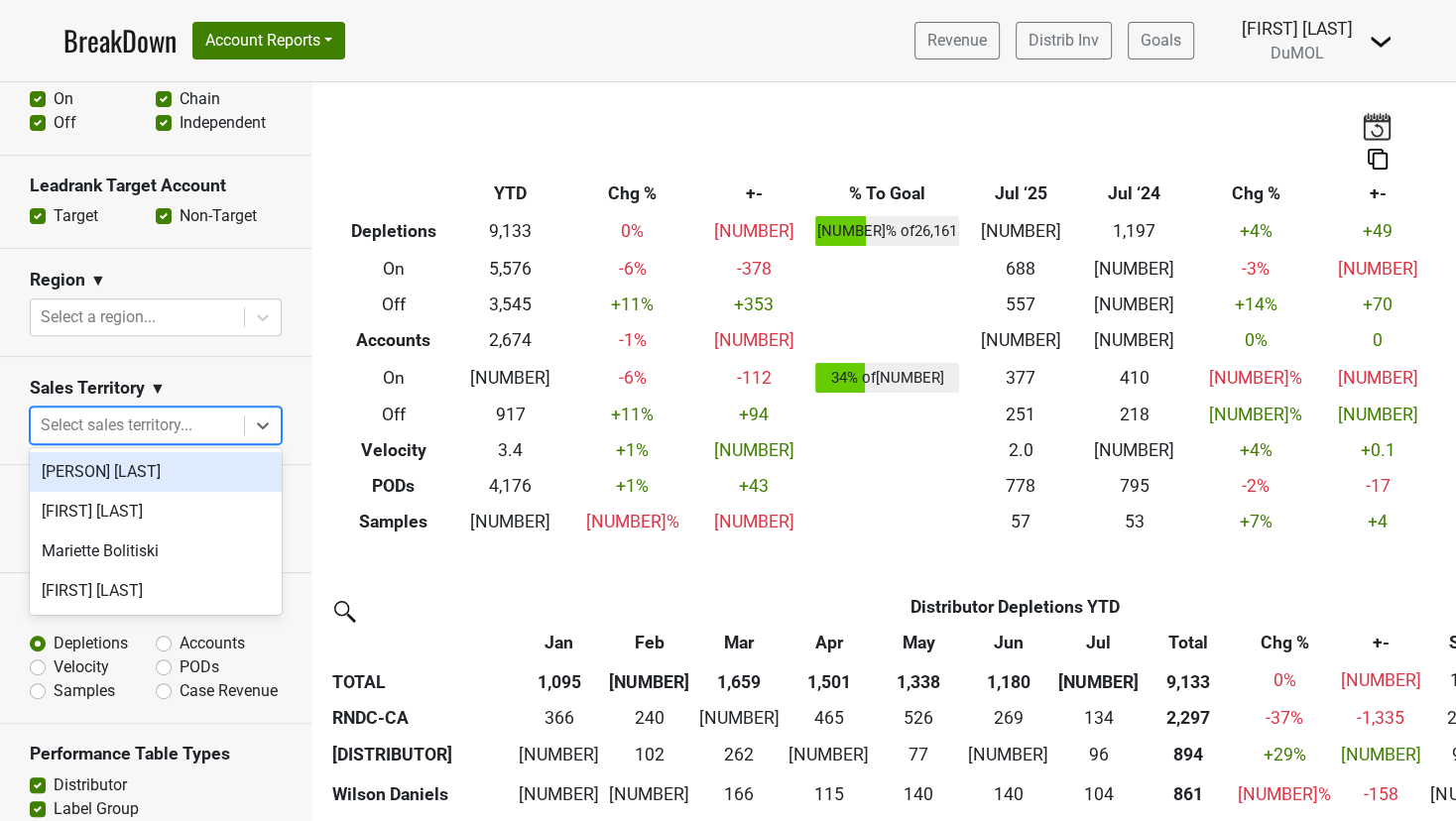 click on "Marc Guerguy" at bounding box center [156, 472] 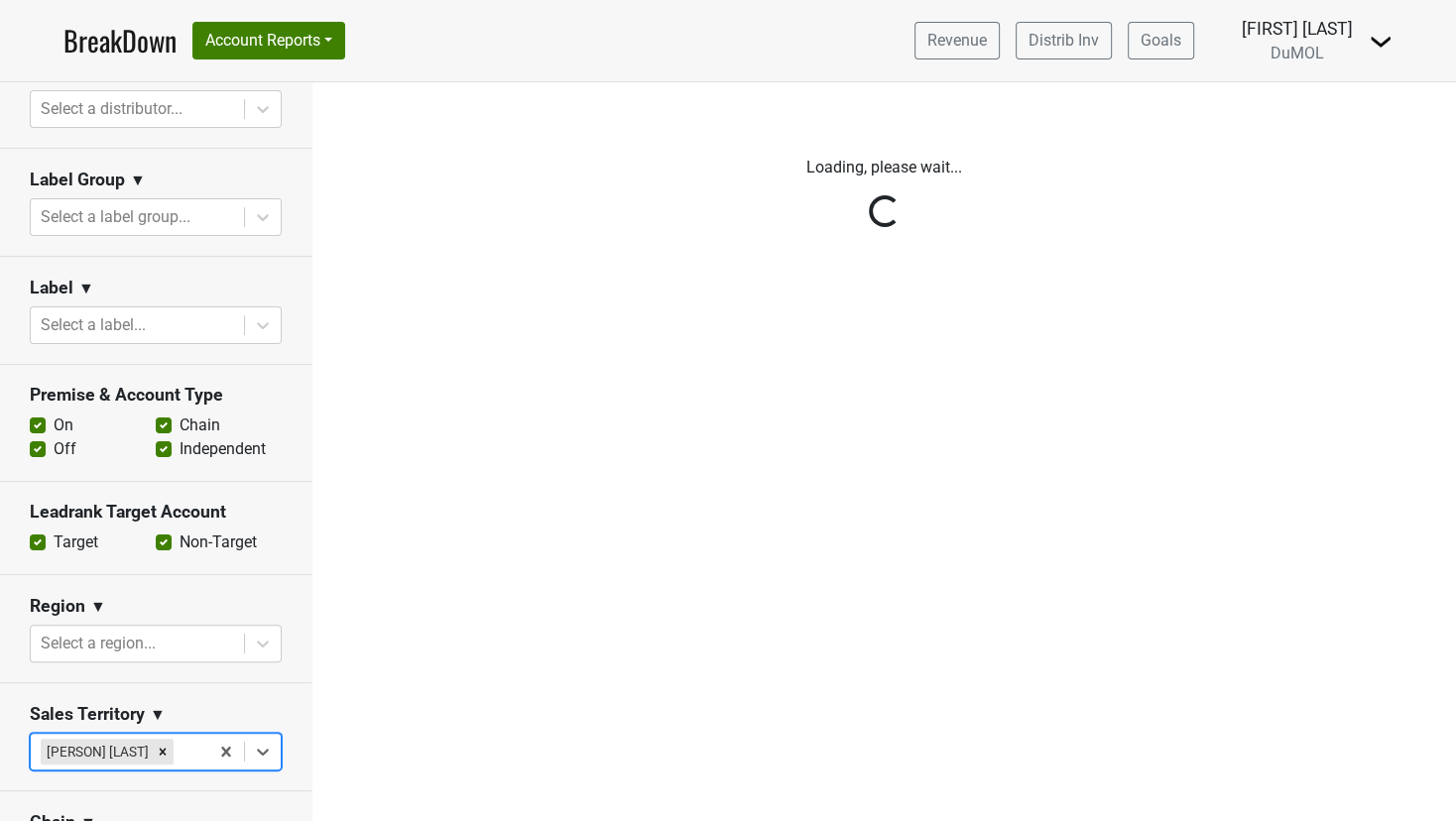 scroll, scrollTop: 95, scrollLeft: 0, axis: vertical 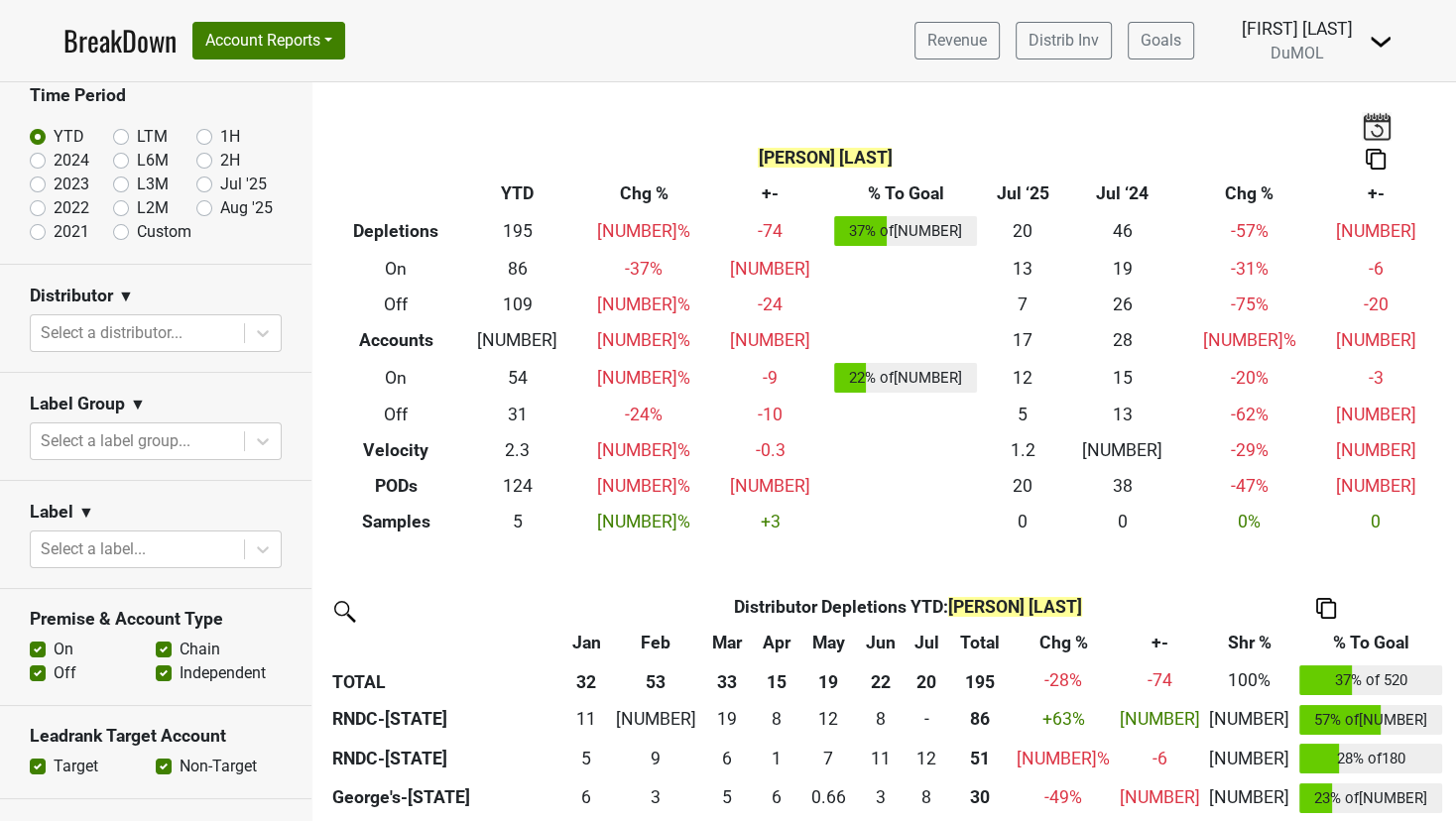 click on "Jul '25" at bounding box center (243, 184) 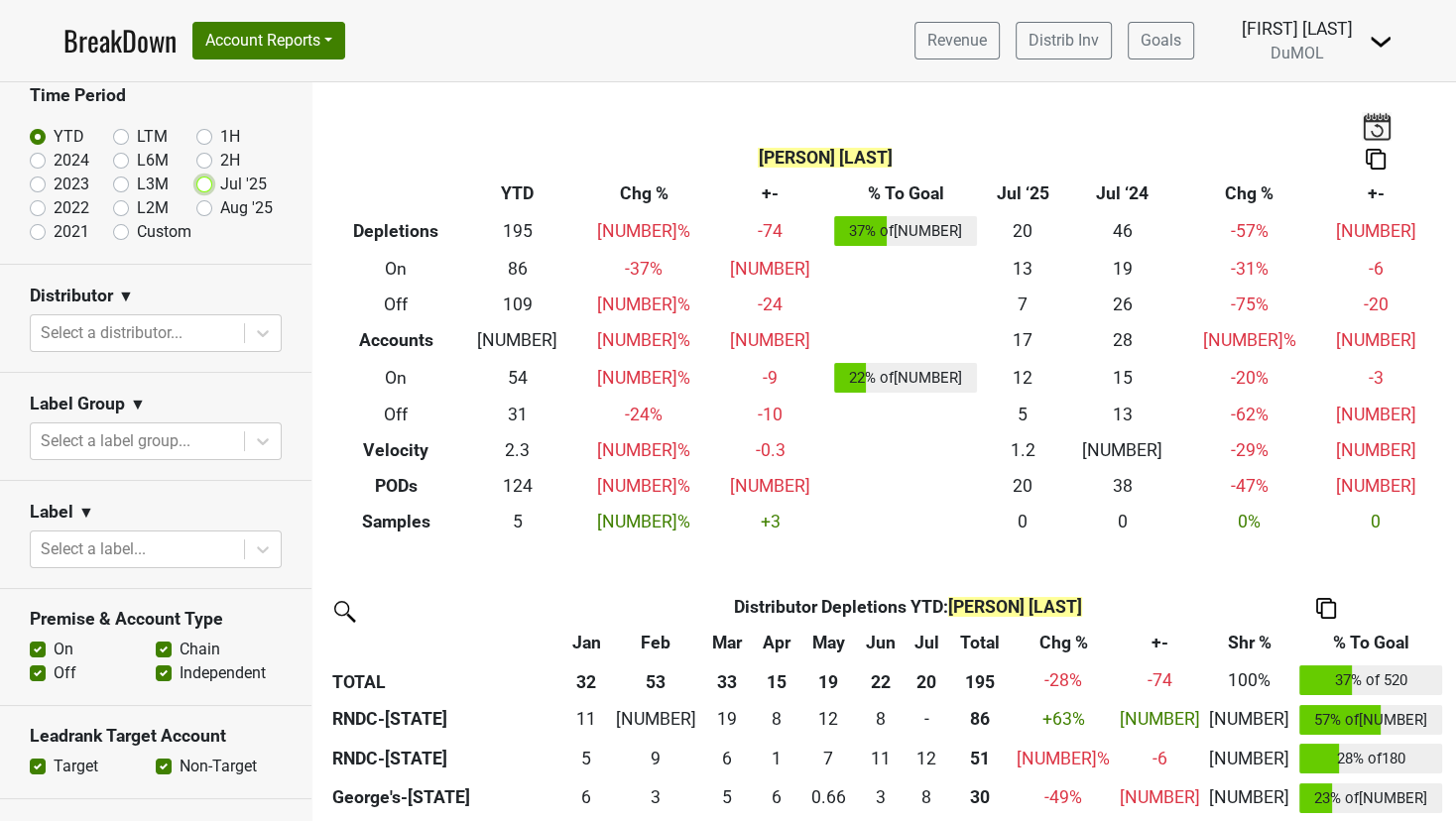 click on "Jul '25" at bounding box center [236, 182] 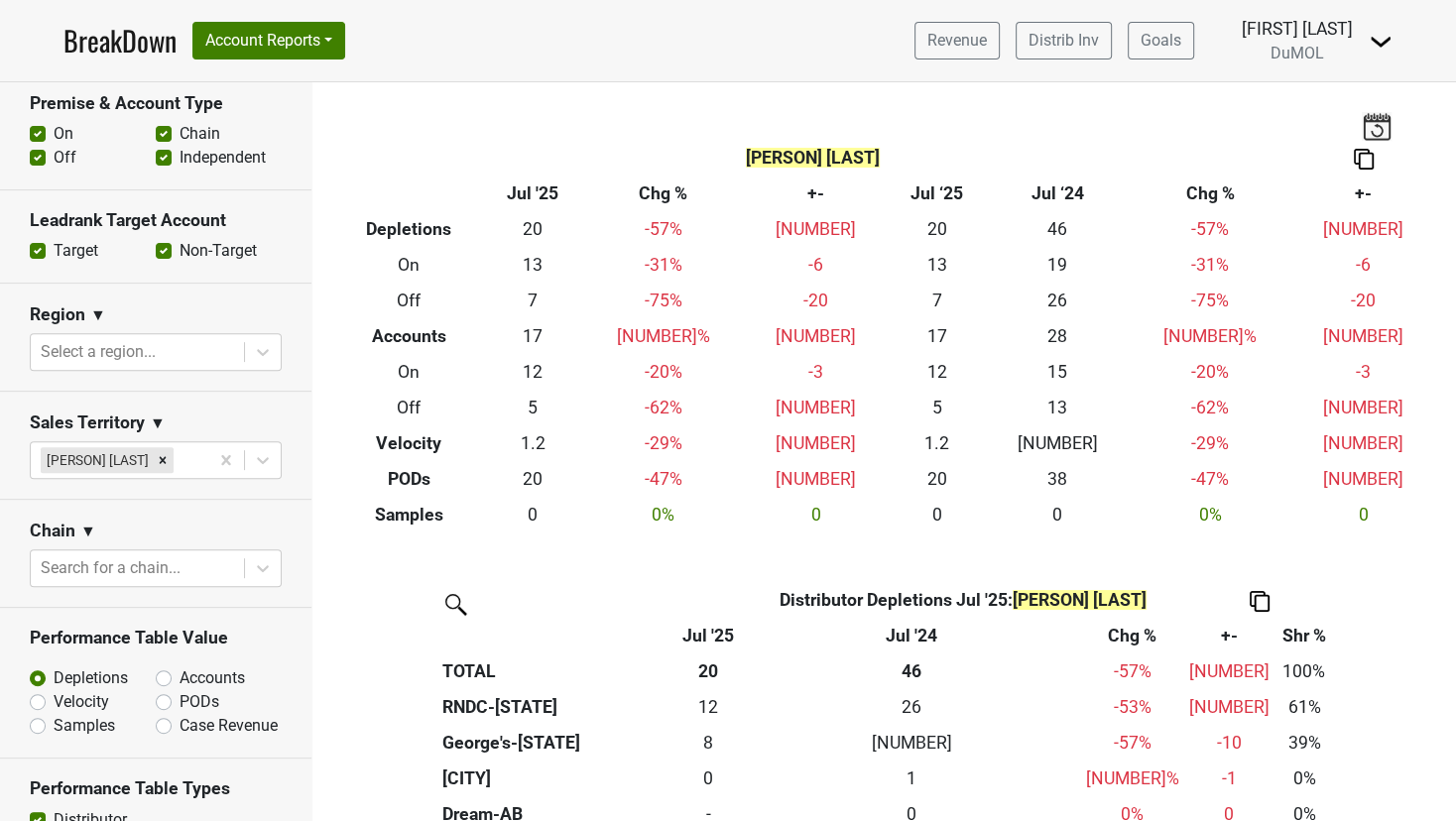 scroll, scrollTop: 623, scrollLeft: 0, axis: vertical 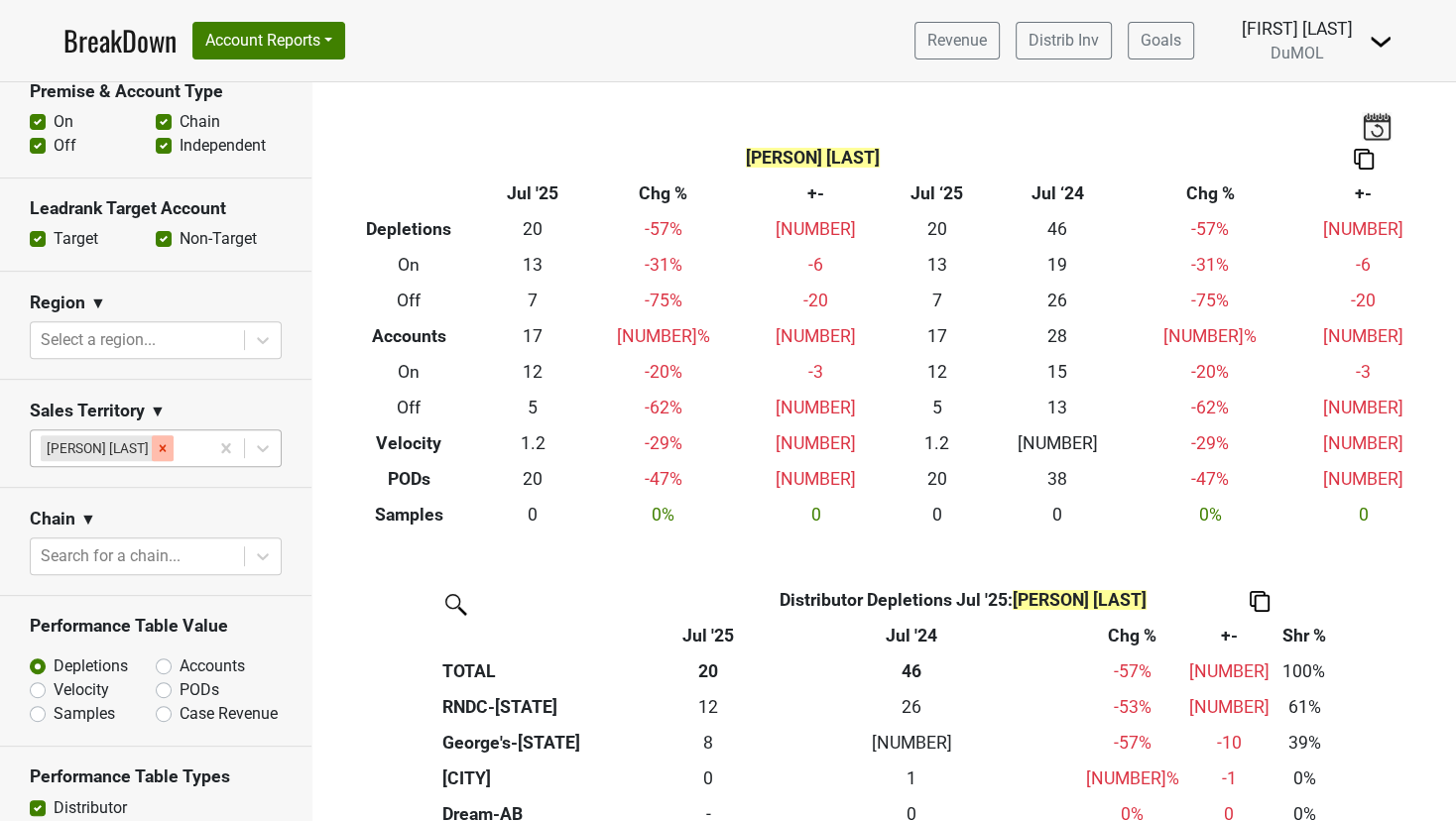click 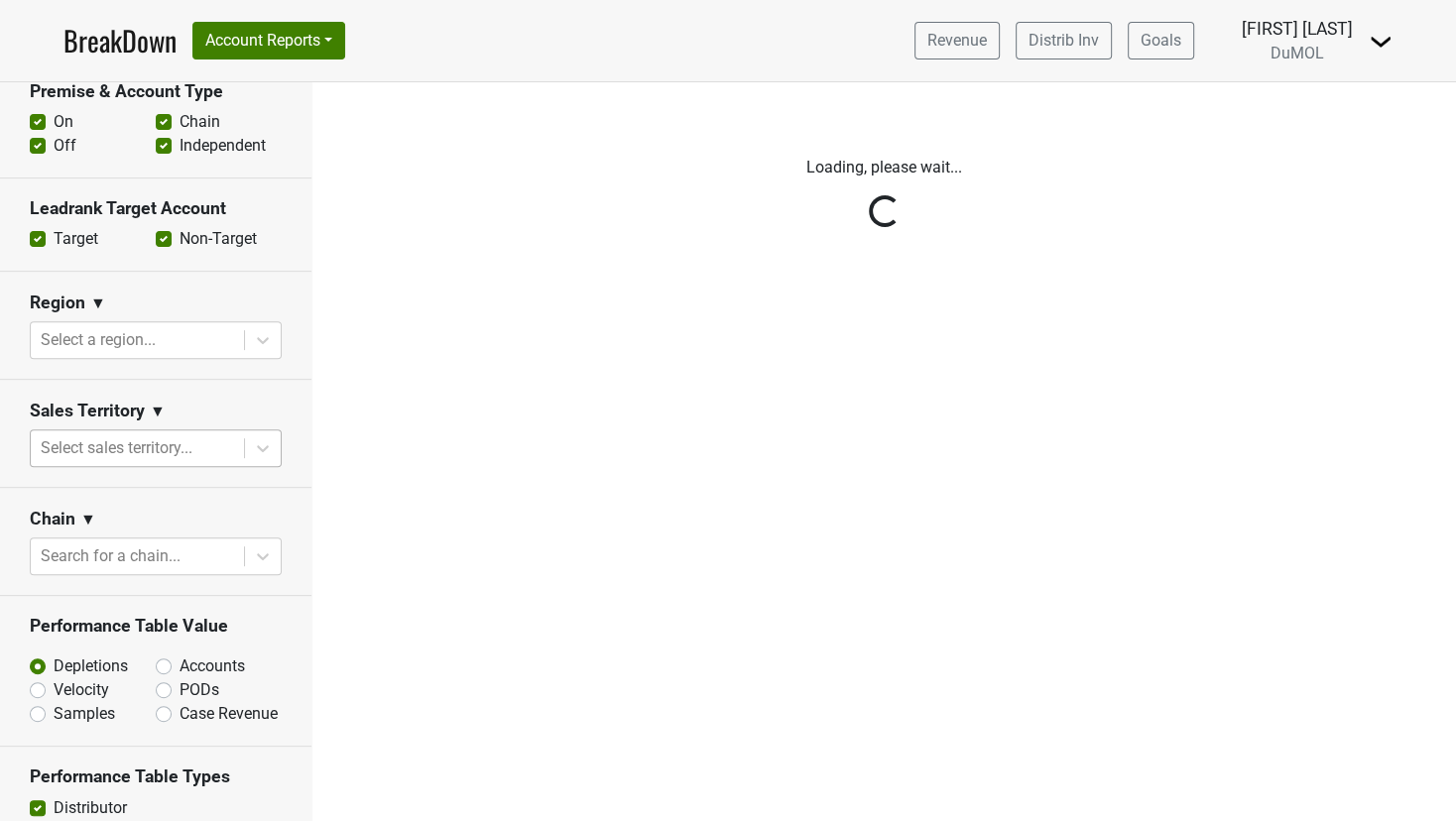 click on "Reset filters Time Period YTD LTM 1H 2024 L6M 2H 2023 L3M Jul '25 2022 L2M Aug '25 2021 Custom Distributor ▼ Select a distributor... Label Group ▼ Select a label group... Label ▼ Select a label... Premise & Account Type On Off Chain Independent Leadrank Target Account Target Non-Target Region ▼ Select a region... Sales Territory ▼ Select sales territory... Chain ▼ Search for a chain... Performance Table Value Depletions Accounts Velocity PODs Samples Case Revenue Performance Table Types Distributor Label Group Label Leadrank Target Account Sales Territory Chain Account Region Distributor Sales Rep Account Type Premise Type" at bounding box center (156, 451) 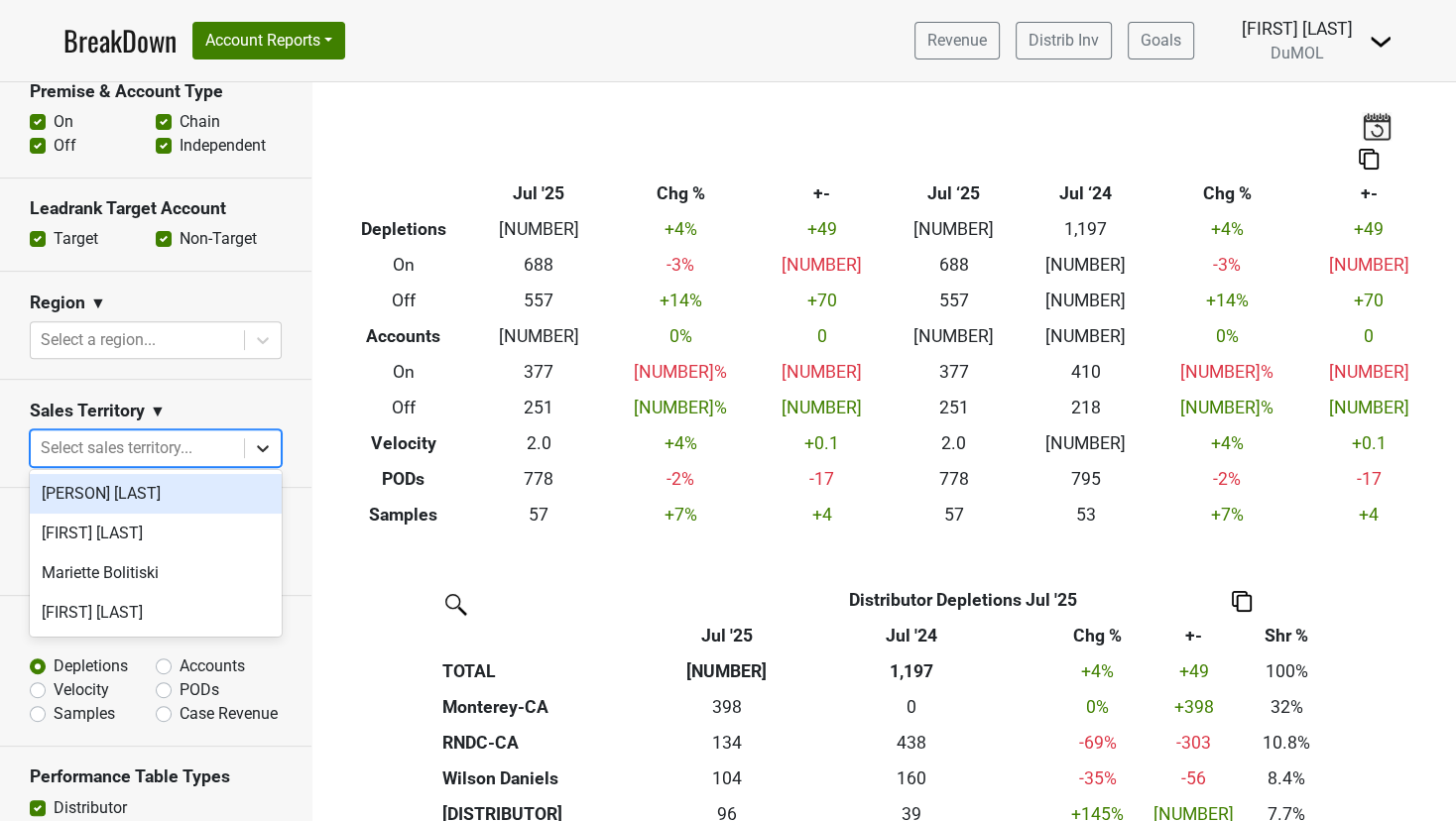 click 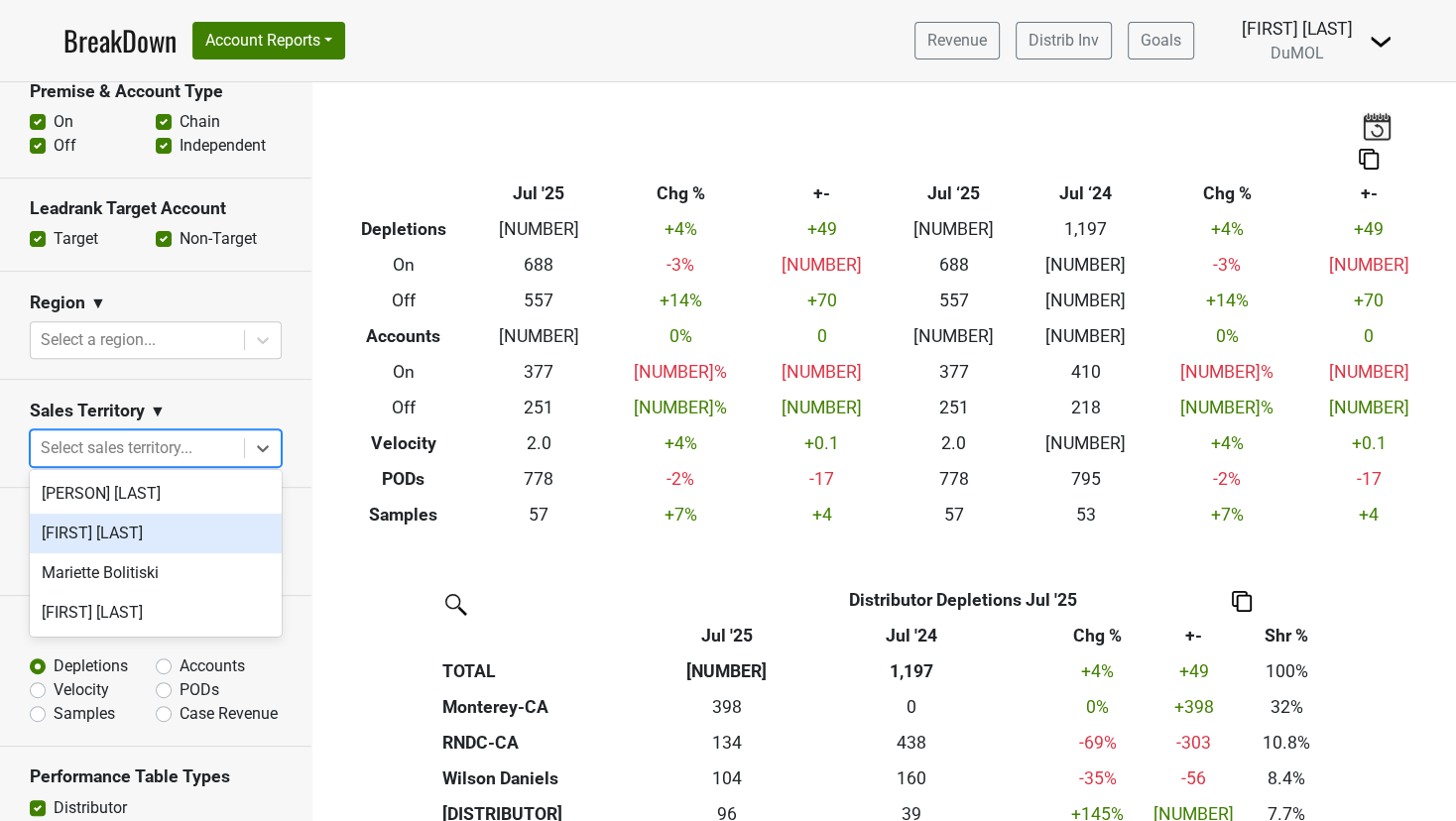 click on "Michele Krupin" at bounding box center (156, 533) 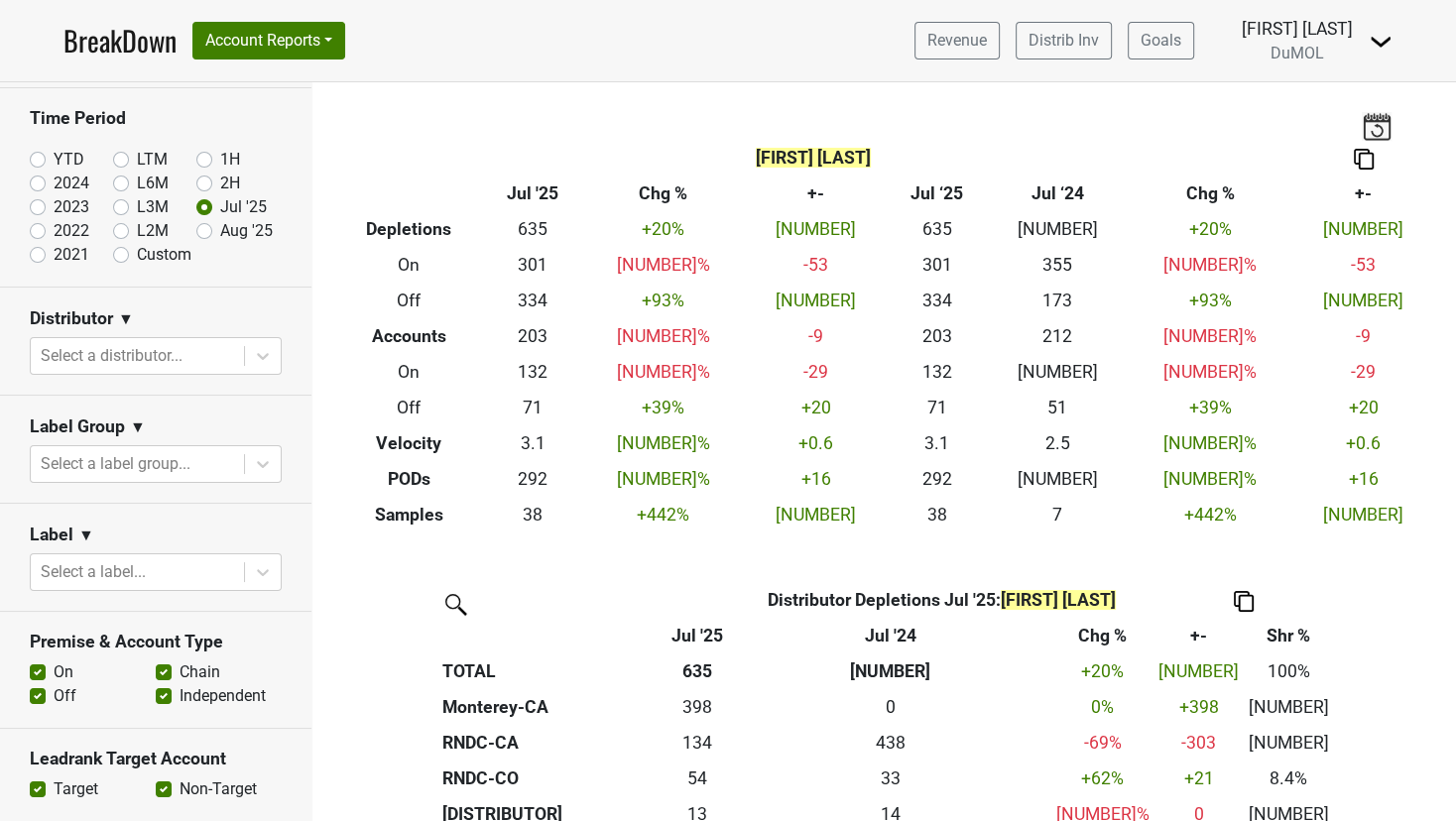 scroll, scrollTop: 27, scrollLeft: 0, axis: vertical 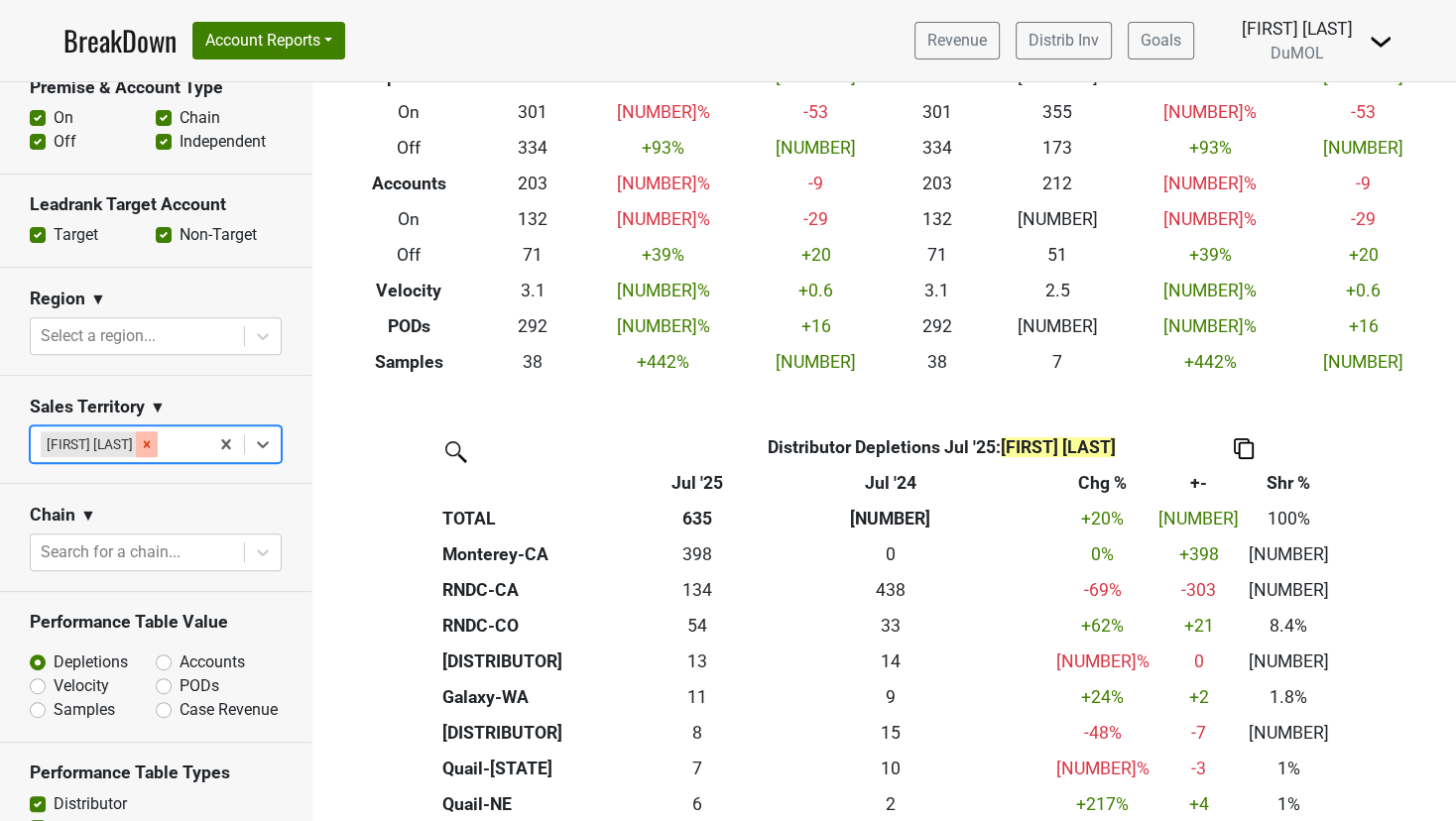 click 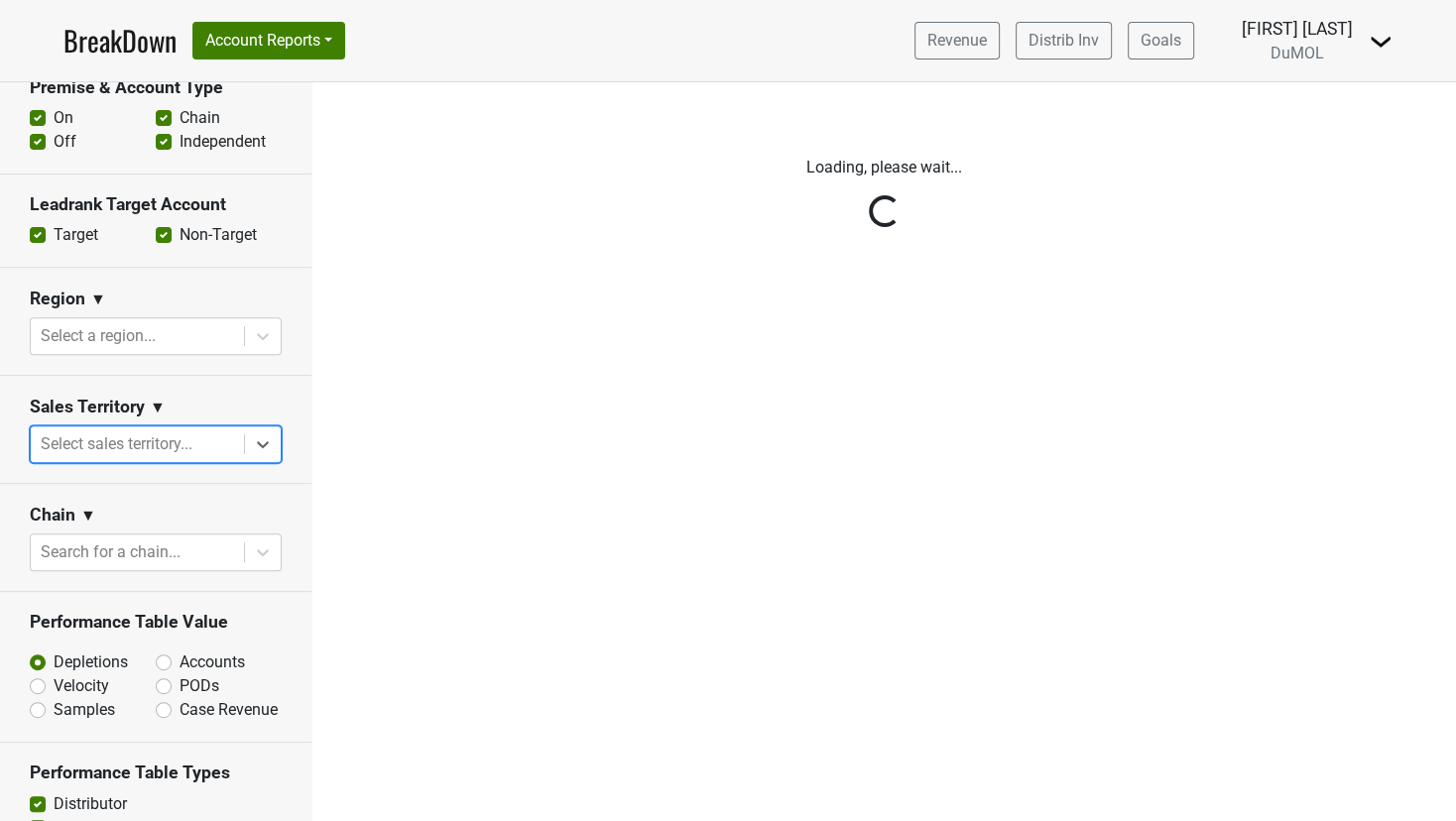 click on "Reset filters Time Period YTD LTM 1H 2024 L6M 2H 2023 L3M Jul '25 2022 L2M Aug '25 2021 Custom Distributor ▼ Select a distributor... Label Group ▼ Select a label group... Label ▼ Select a label... Premise & Account Type On Off Chain Independent Leadrank Target Account Target Non-Target Region ▼ Select a region... Sales Territory ▼ option Michele Krupin, deselected.   Select is focused ,type to refine list, press Down to open the menu,  press left to focus selected values Select sales territory... Chain ▼ Search for a chain... Performance Table Value Depletions Accounts Velocity PODs Samples Case Revenue Performance Table Types Distributor Label Group Label Leadrank Target Account Sales Territory Chain Account Region Distributor Sales Rep Account Type Premise Type" at bounding box center (156, 451) 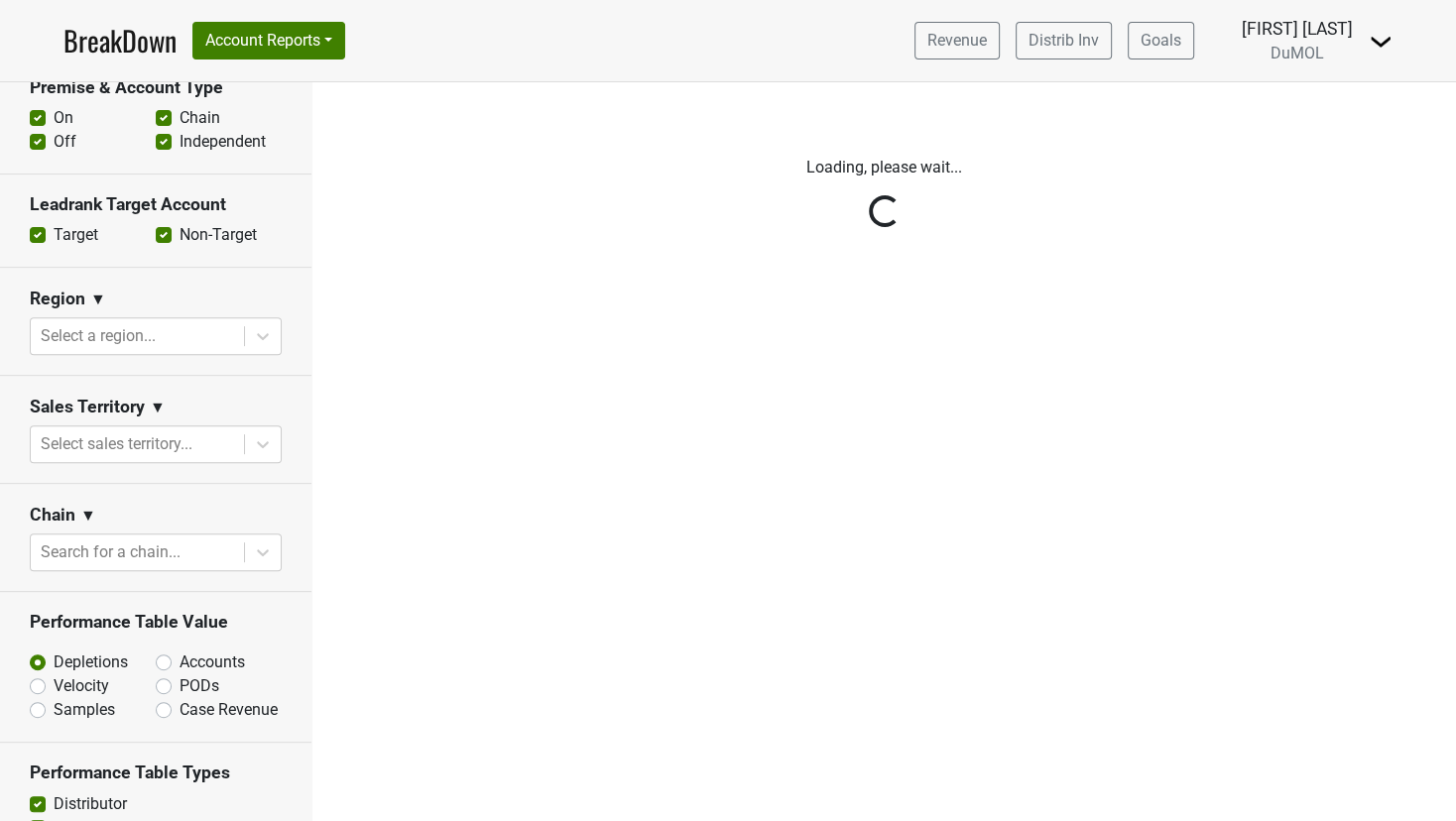 click on "Reset filters Time Period YTD LTM 1H 2024 L6M 2H 2023 L3M Jul '25 2022 L2M Aug '25 2021 Custom Distributor ▼ Select a distributor... Label Group ▼ Select a label group... Label ▼ Select a label... Premise & Account Type On Off Chain Independent Leadrank Target Account Target Non-Target Region ▼ Select a region... Sales Territory ▼ Select sales territory... Chain ▼ Search for a chain... Performance Table Value Depletions Accounts Velocity PODs Samples Case Revenue Performance Table Types Distributor Label Group Label Leadrank Target Account Sales Territory Chain Account Region Distributor Sales Rep Account Type Premise Type" at bounding box center (156, 451) 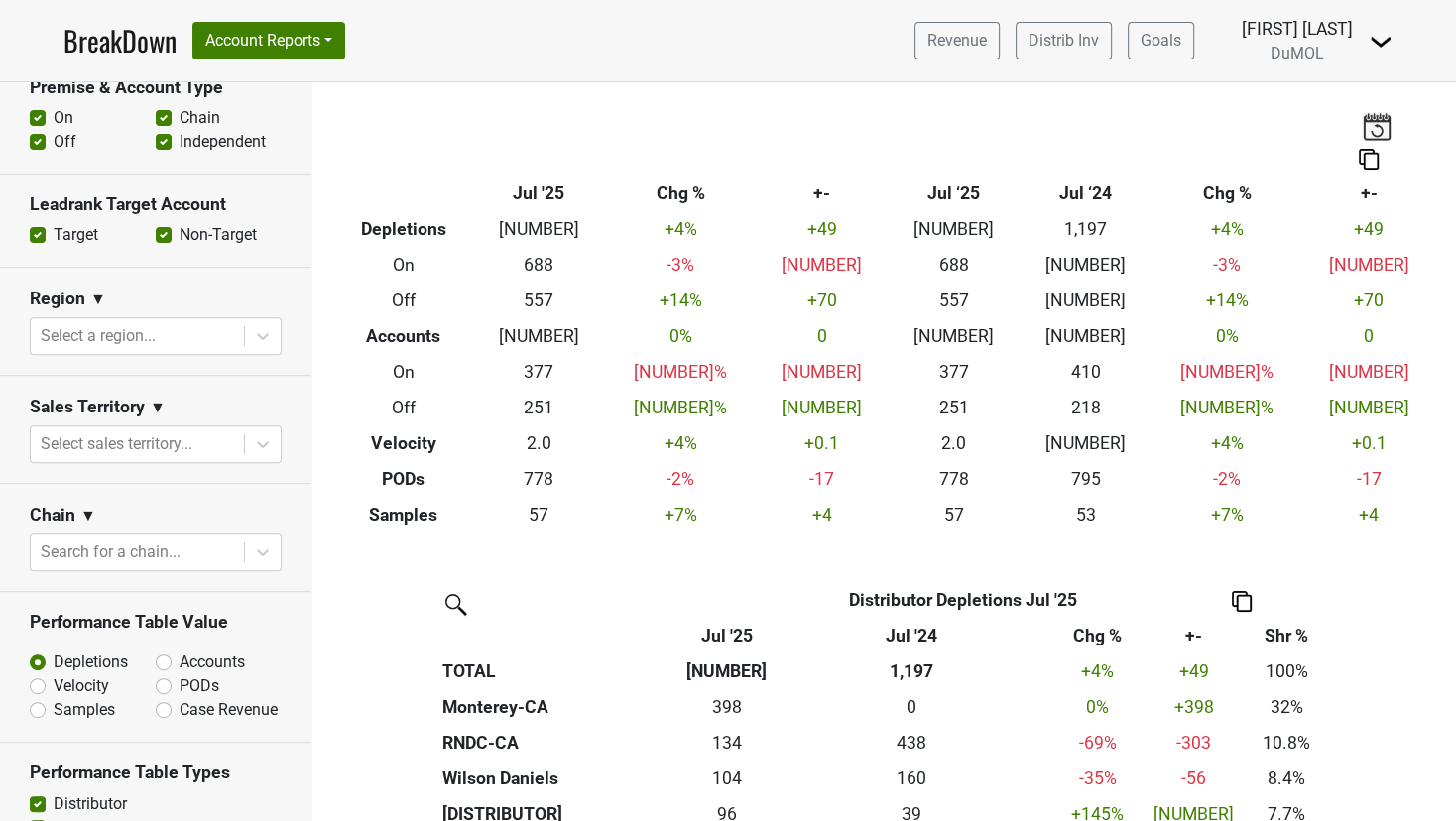 click 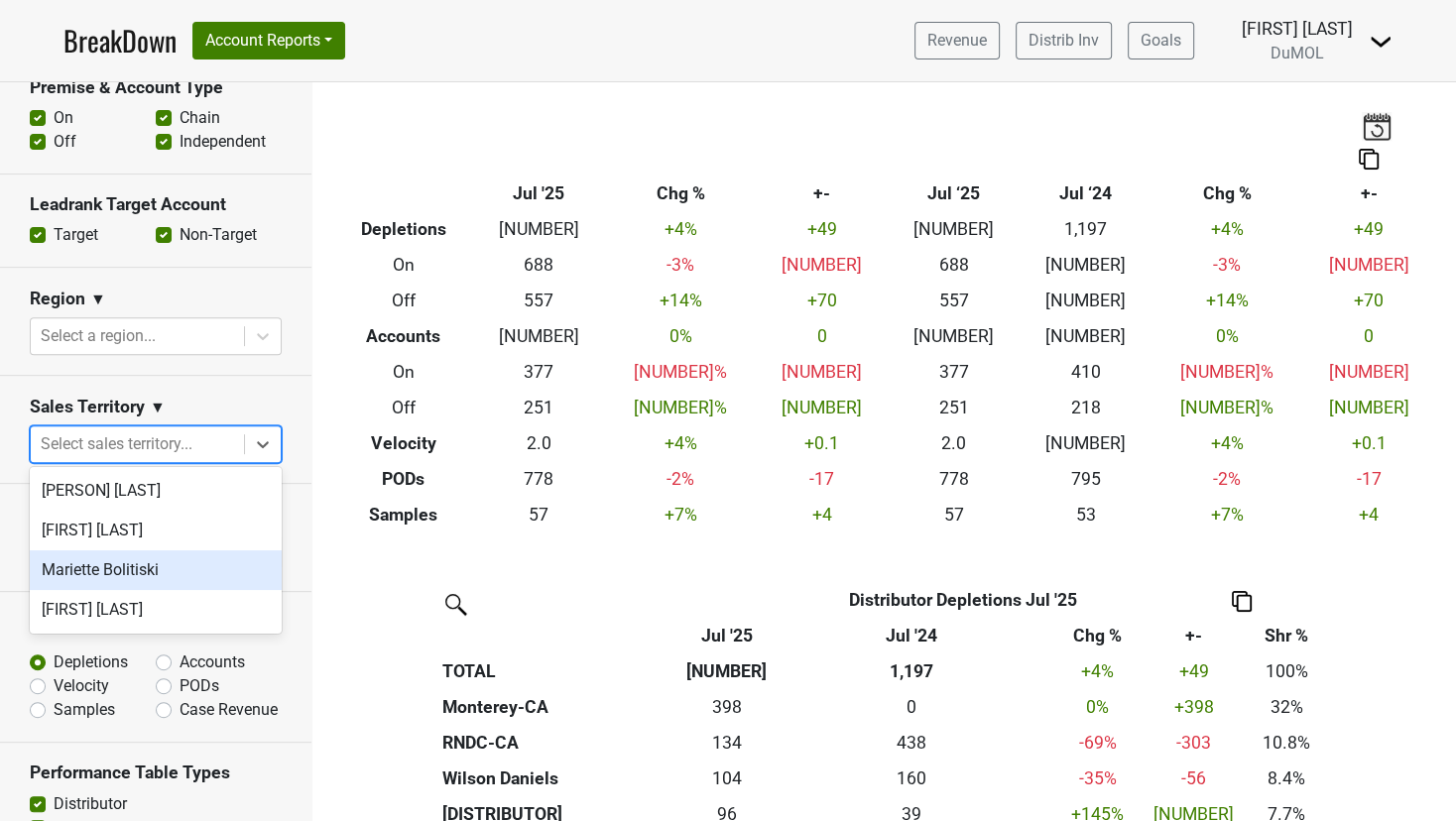 click on "Mariette Bolitiski" at bounding box center (156, 570) 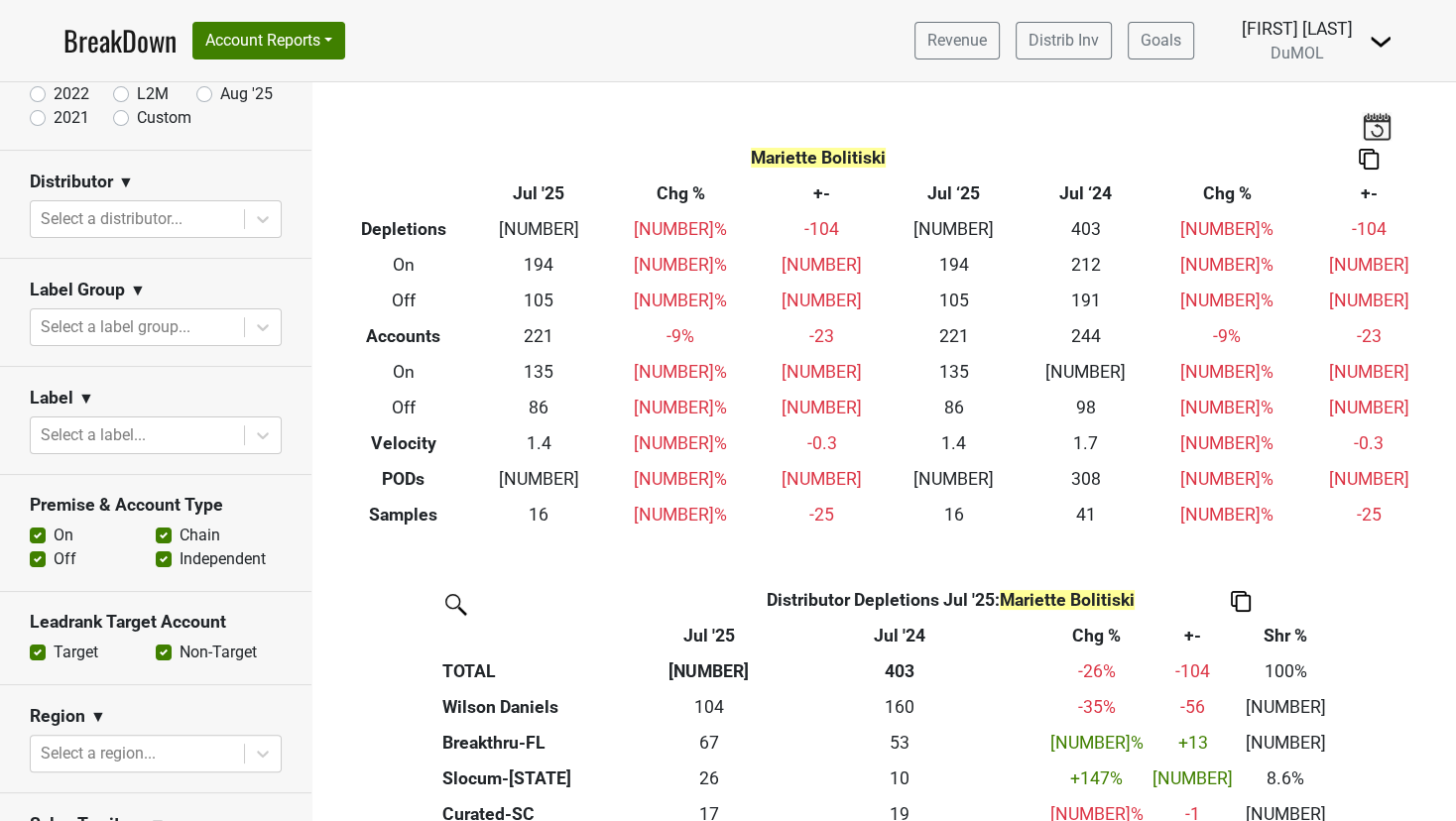 scroll, scrollTop: 210, scrollLeft: 0, axis: vertical 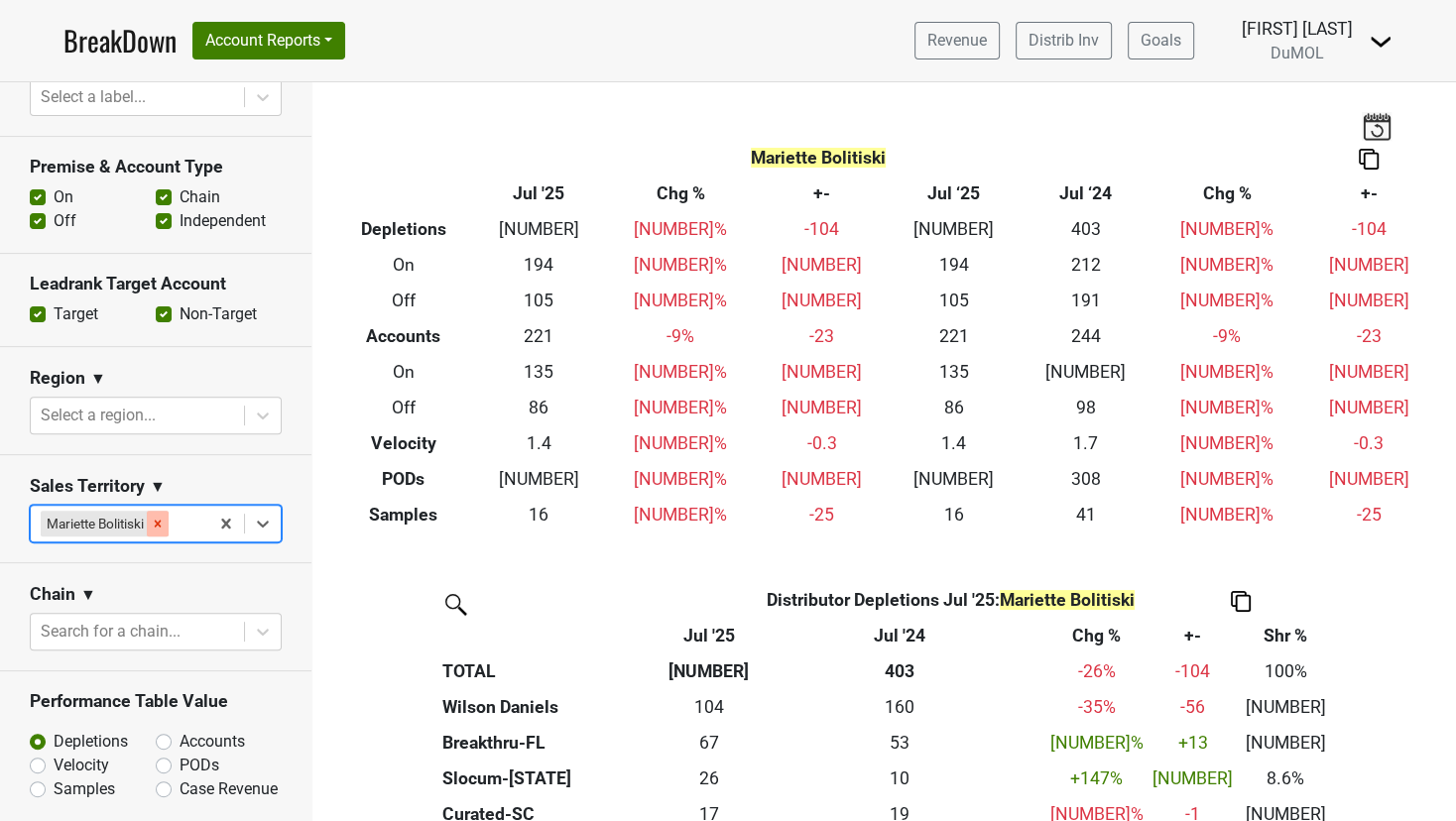 click 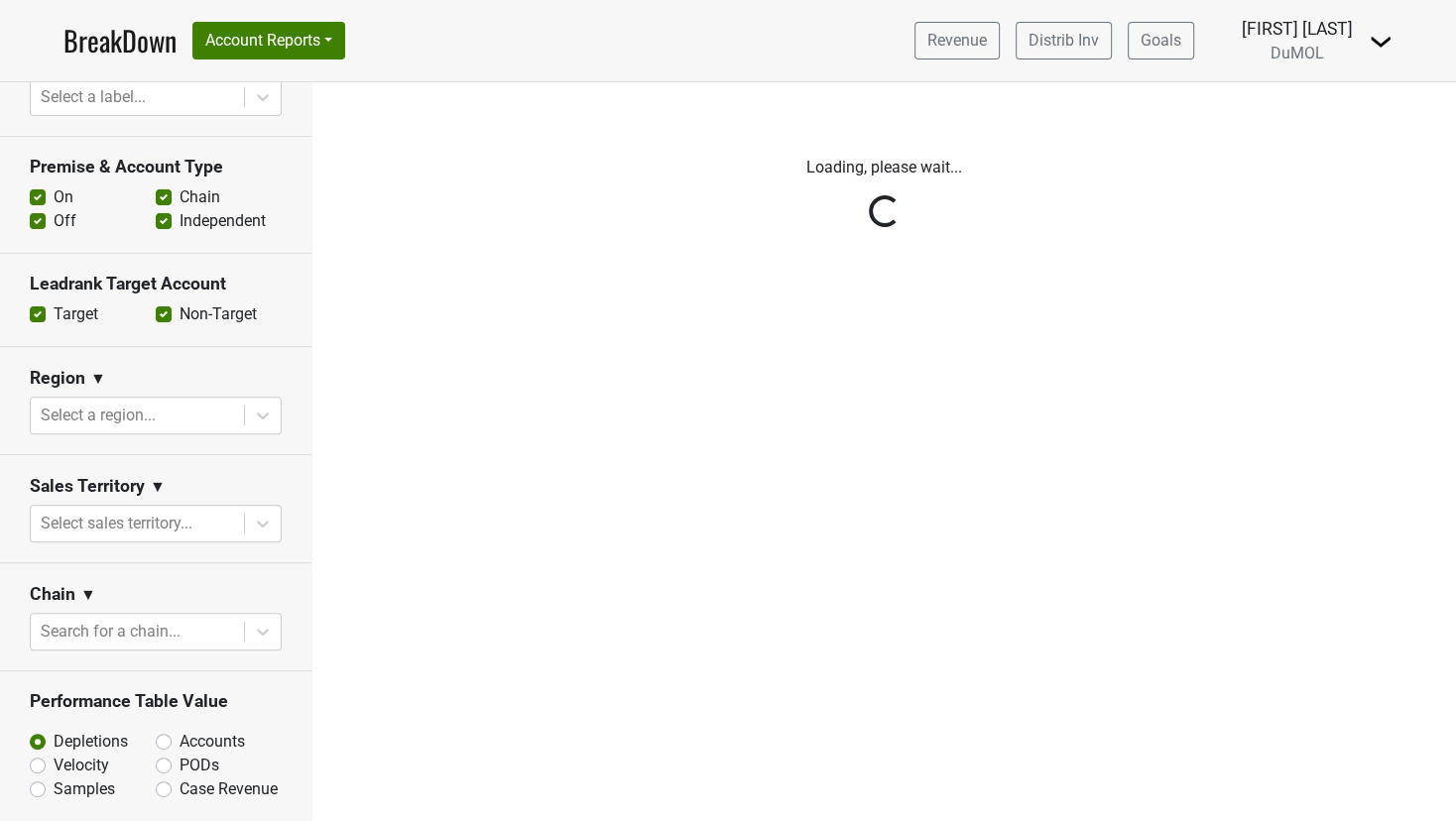 click on "Reset filters Time Period YTD LTM 1H 2024 L6M 2H 2023 L3M Jul '25 2022 L2M Aug '25 2021 Custom Distributor ▼ Select a distributor... Label Group ▼ Select a label group... Label ▼ Select a label... Premise & Account Type On Off Chain Independent Leadrank Target Account Target Non-Target Region ▼ Select a region... Sales Territory ▼ Select sales territory... Chain ▼ Search for a chain... Performance Table Value Depletions Accounts Velocity PODs Samples Case Revenue Performance Table Types Distributor Label Group Label Leadrank Target Account Sales Territory Chain Account Region Distributor Sales Rep Account Type Premise Type" at bounding box center [156, 451] 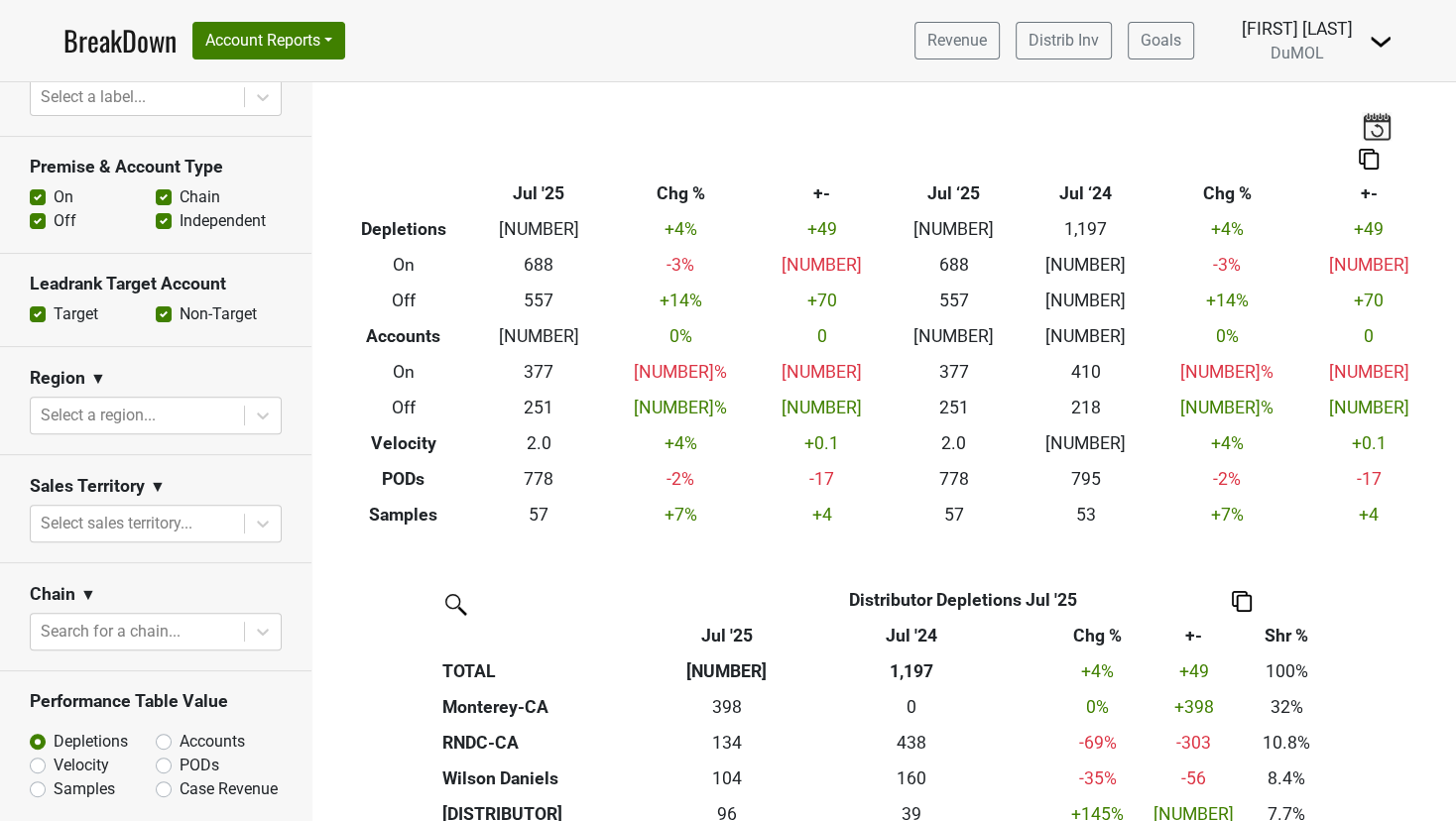 click 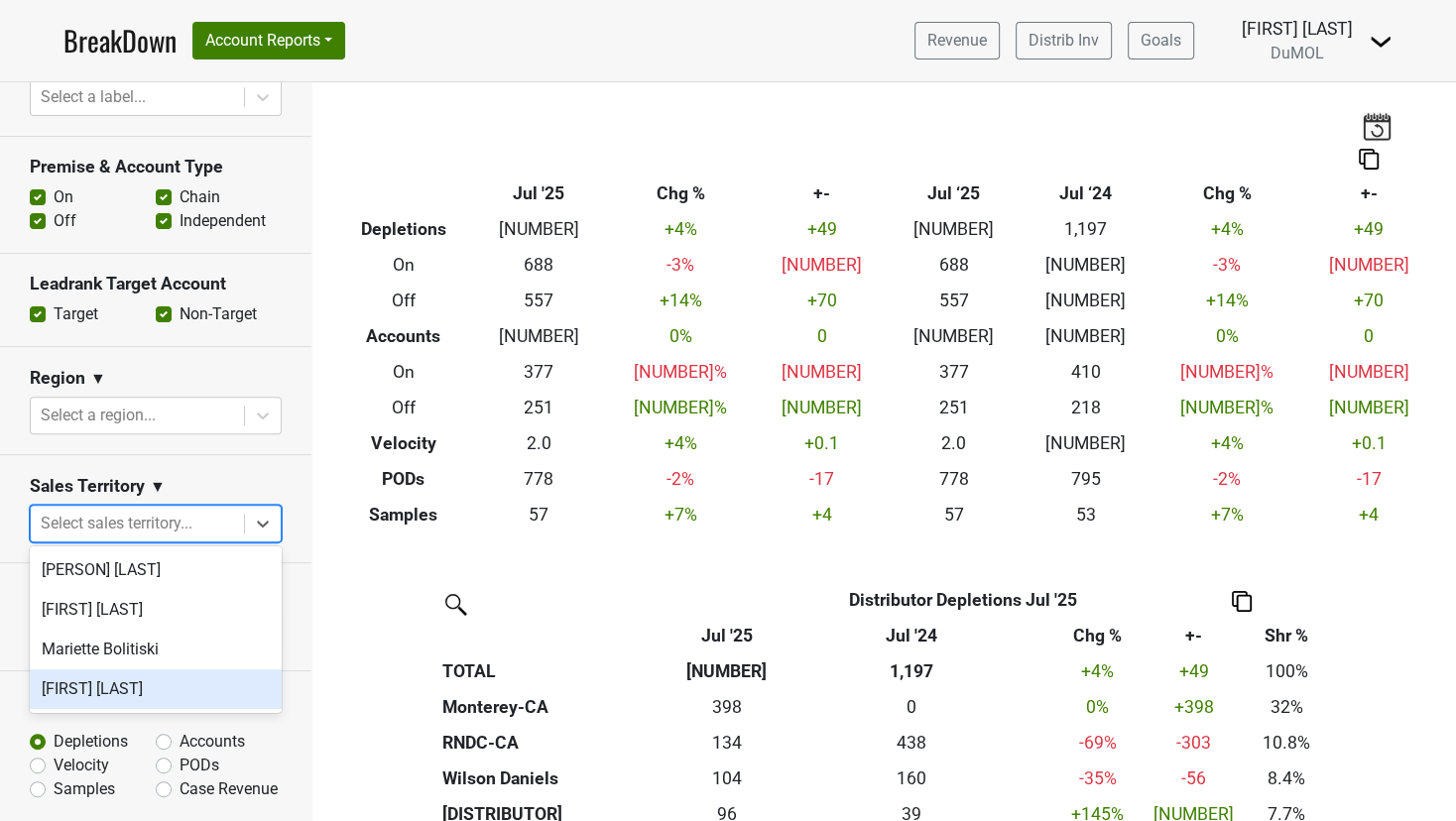 click on "Susan Johnston" at bounding box center (156, 689) 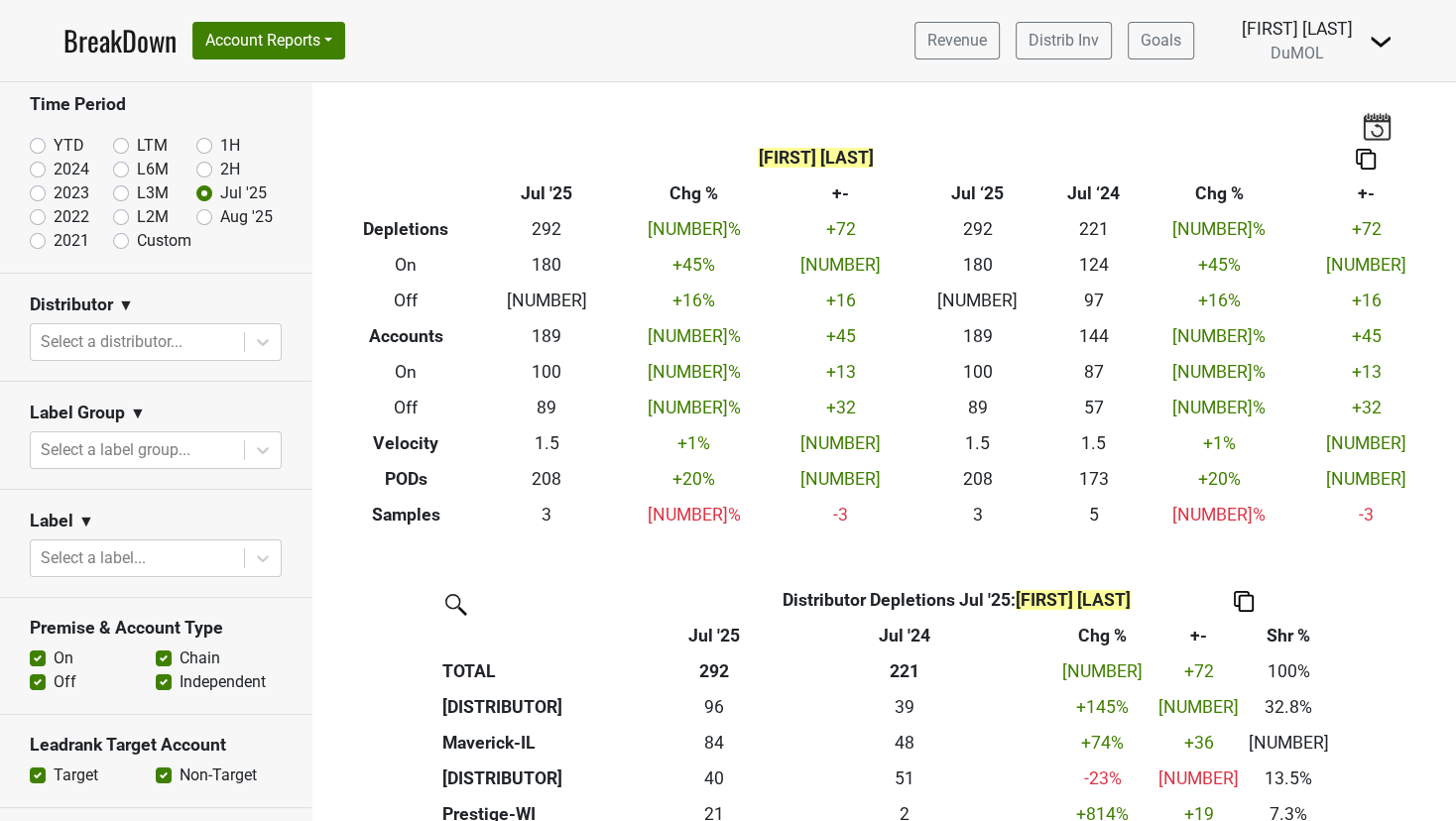 scroll, scrollTop: 0, scrollLeft: 0, axis: both 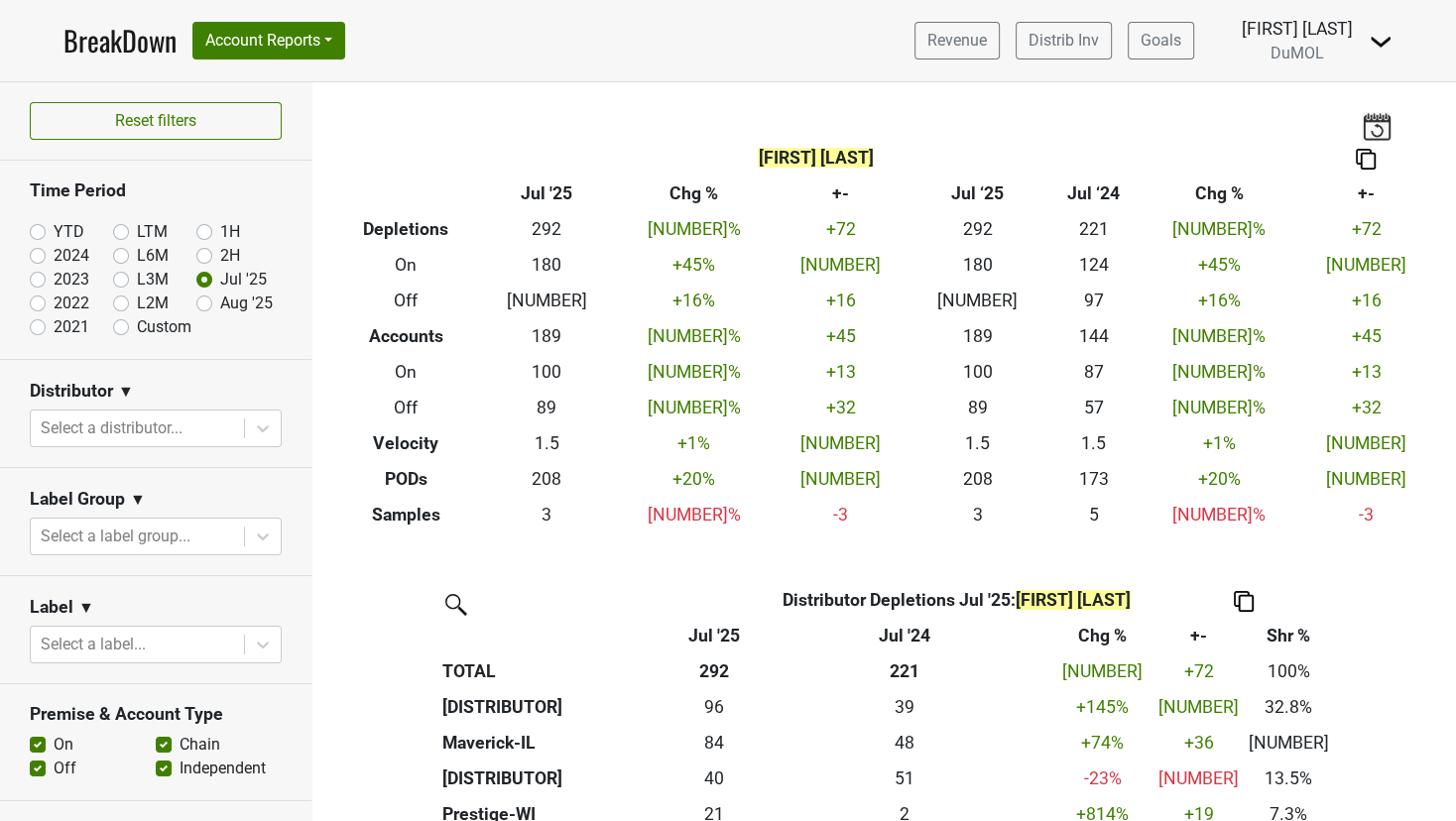click on "YTD" at bounding box center [68, 232] 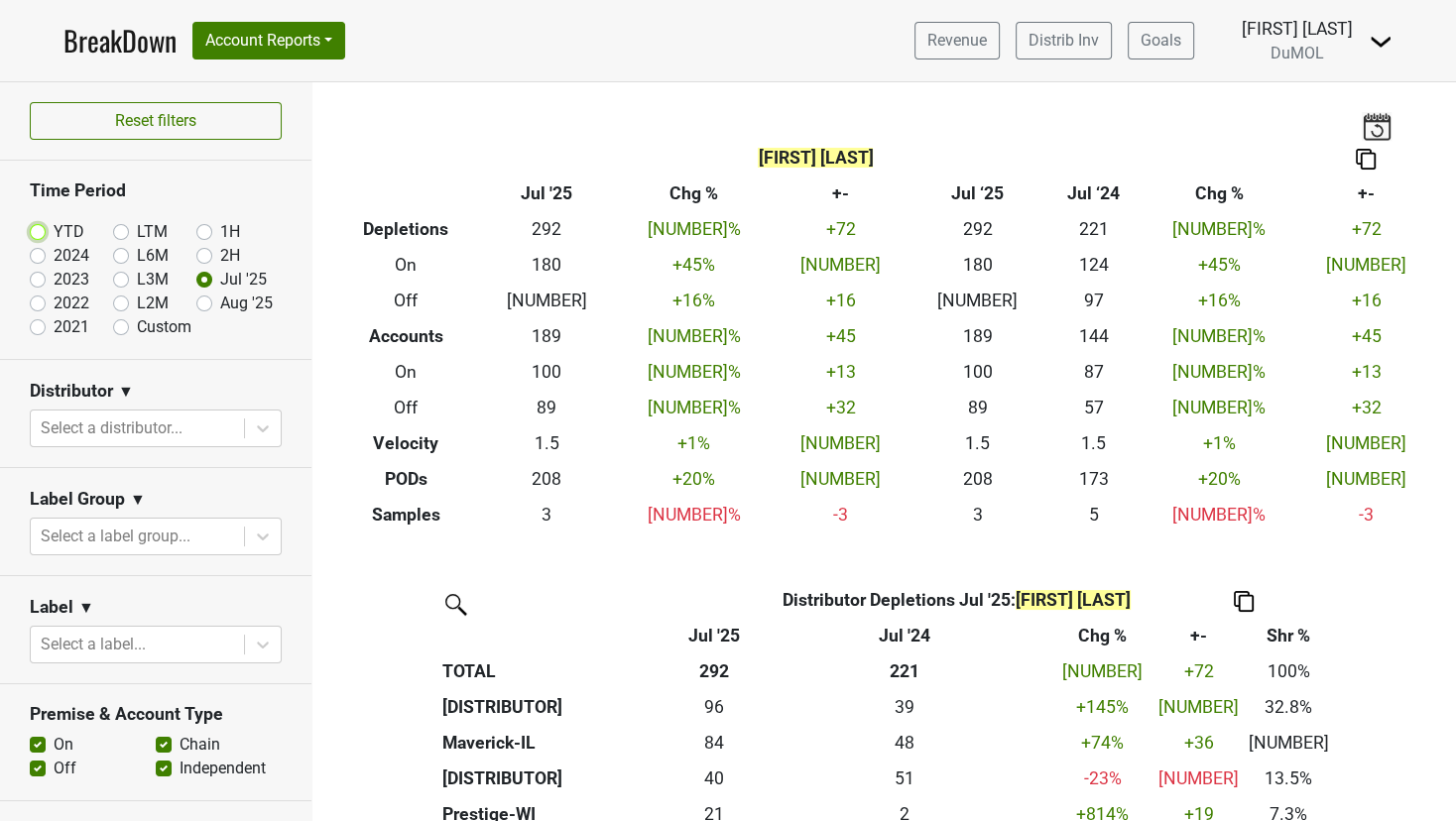 click on "YTD" at bounding box center [69, 230] 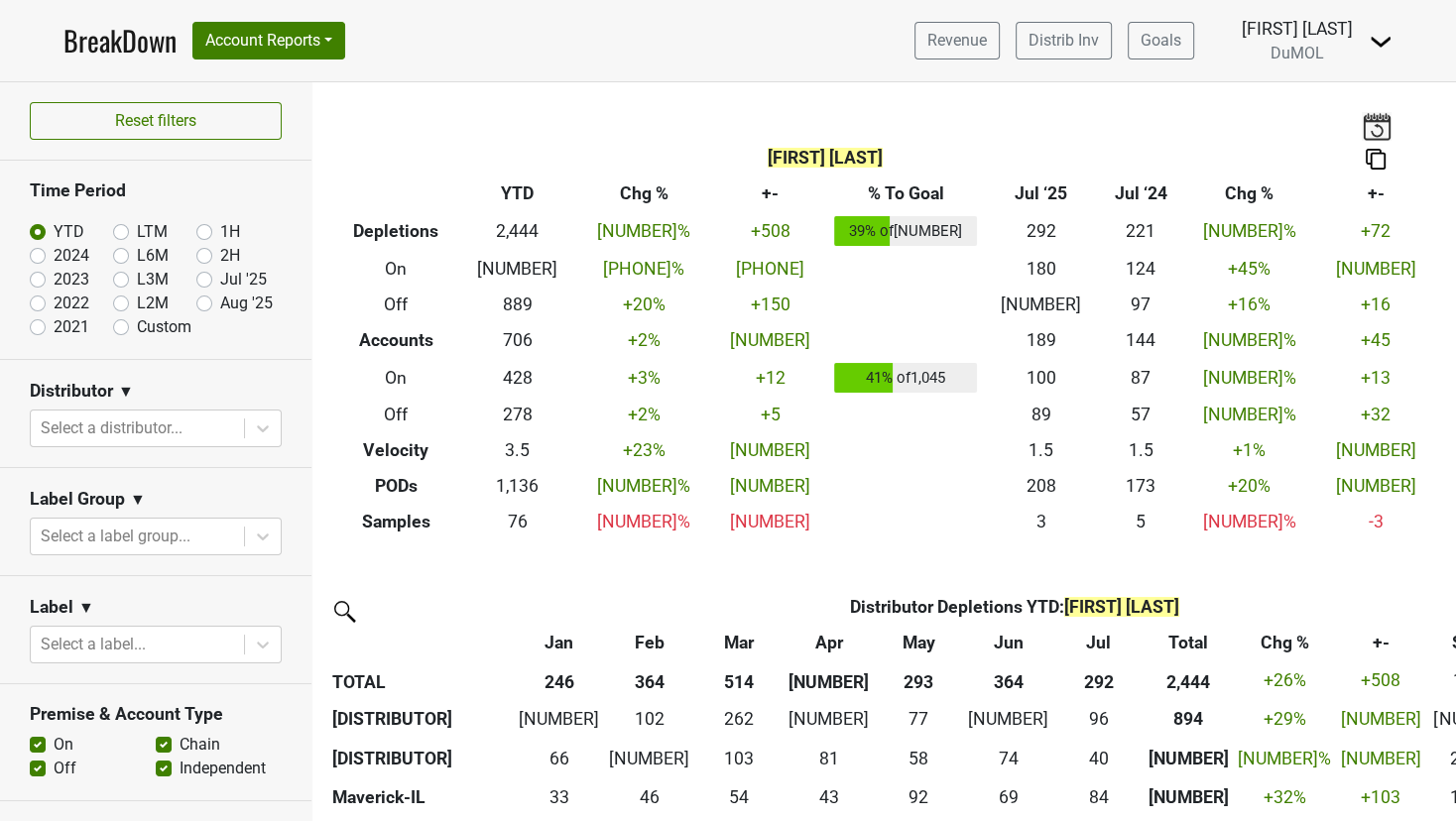 click on "Aug '25" at bounding box center (246, 303) 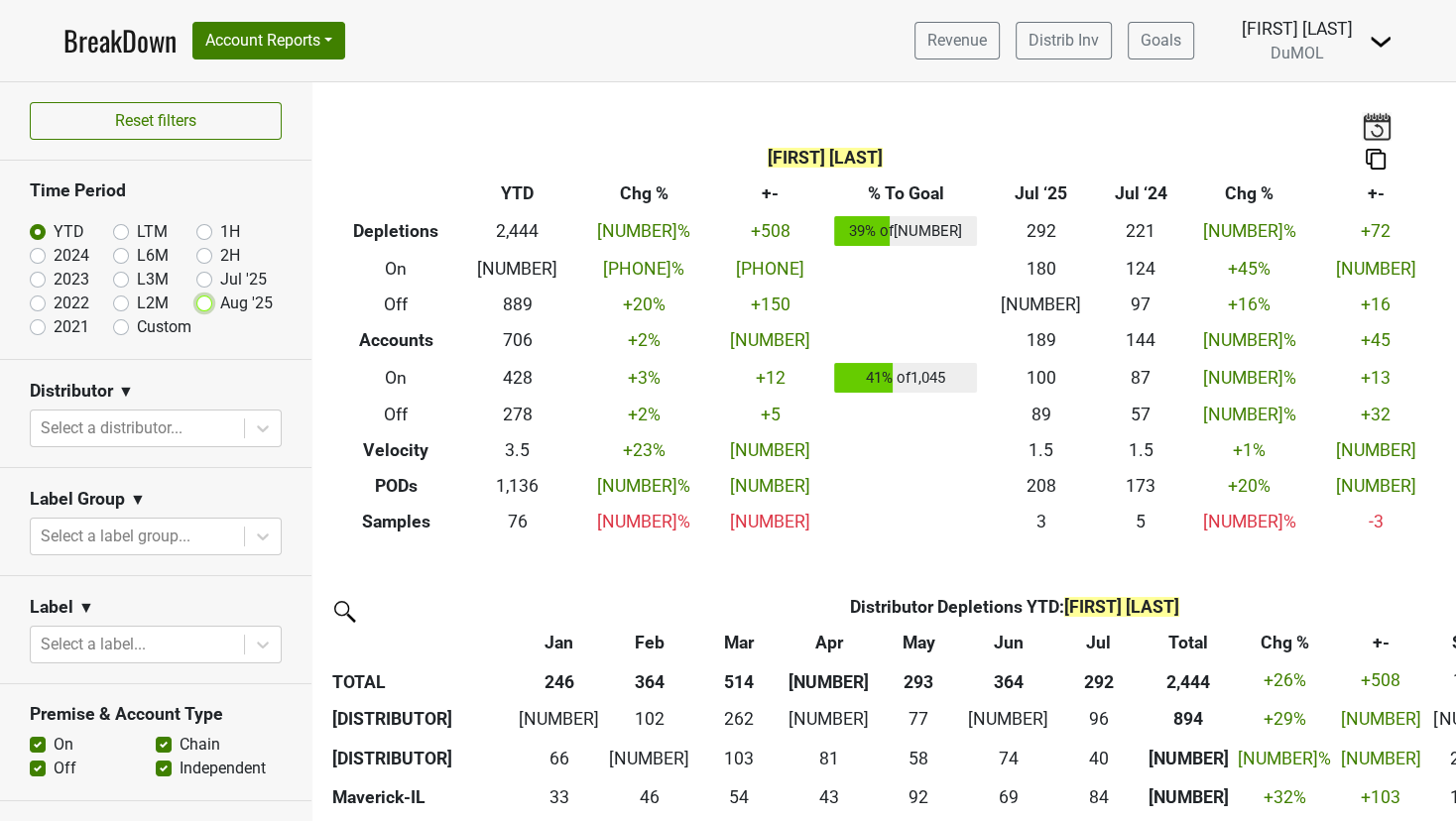 click on "Aug '25" at bounding box center [236, 301] 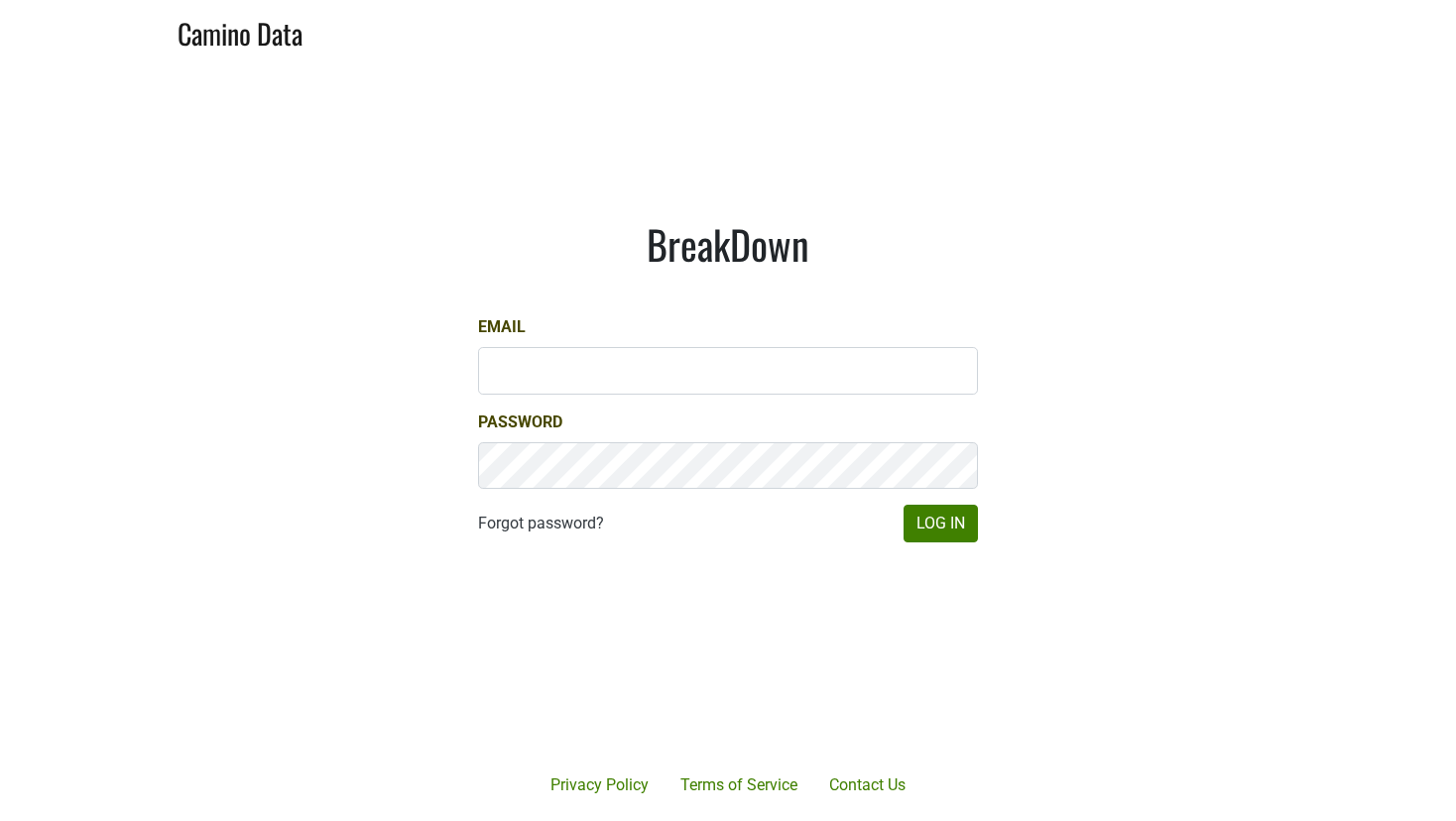 scroll, scrollTop: 0, scrollLeft: 0, axis: both 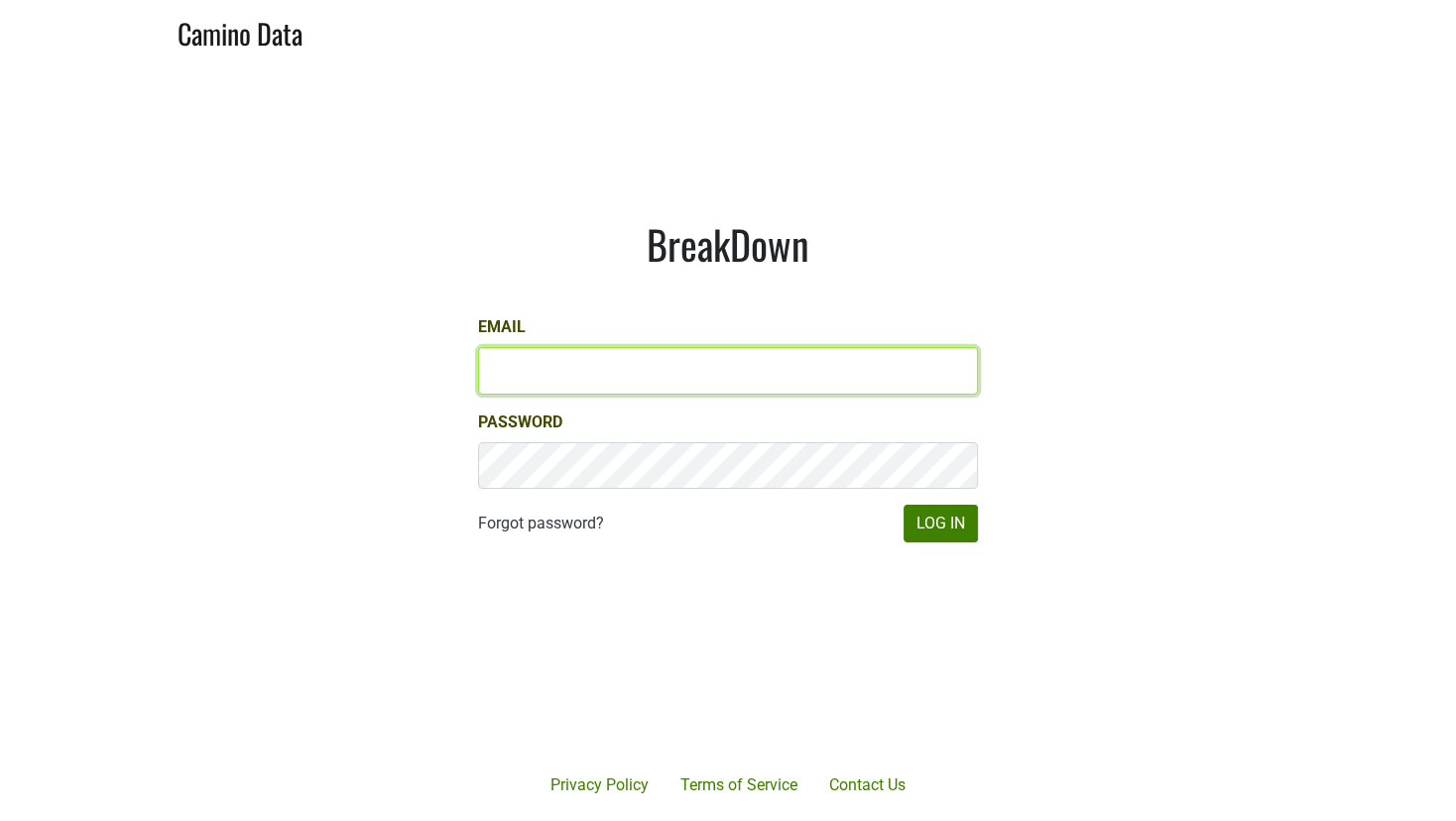 type on "[EMAIL]" 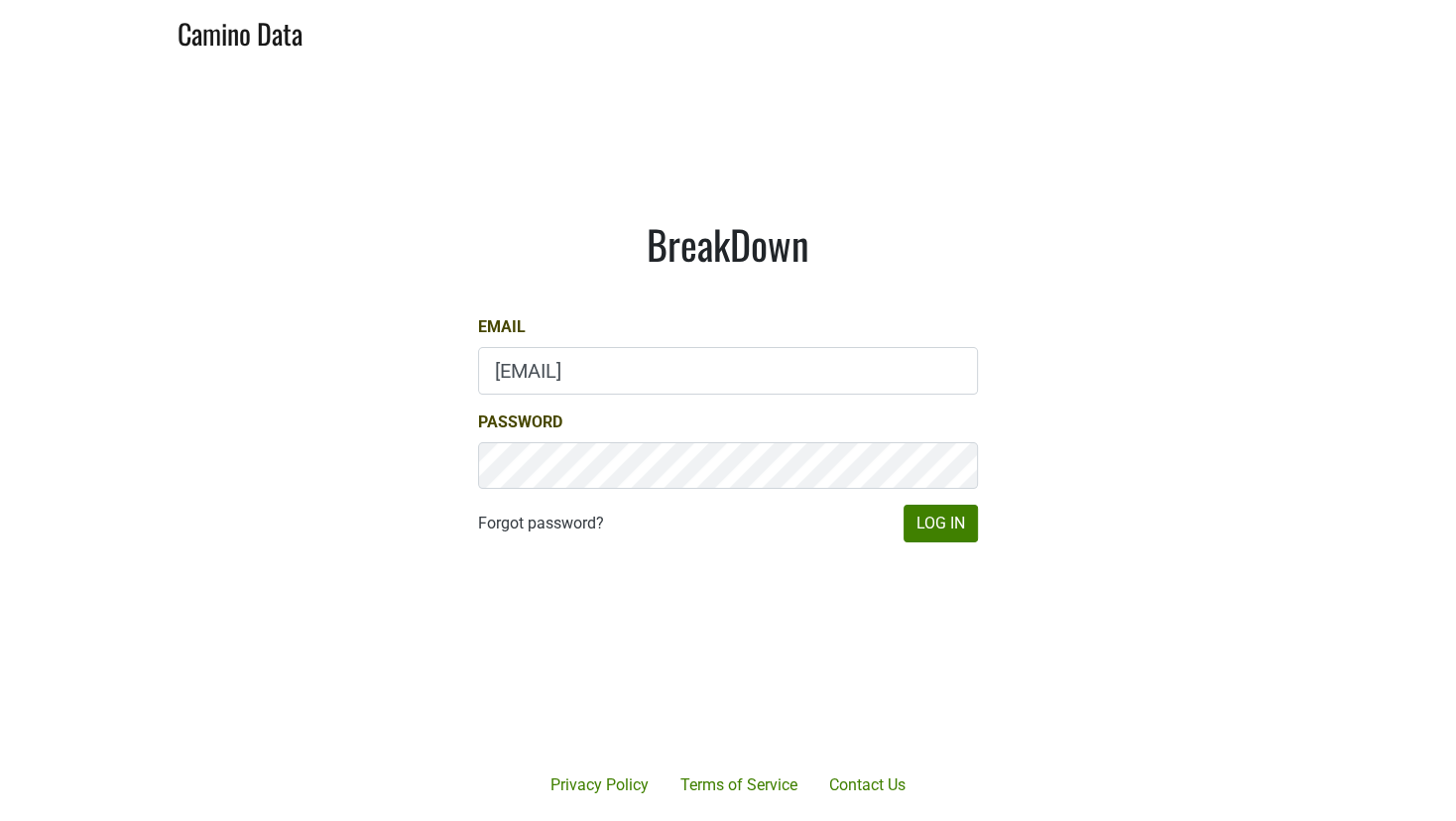 click on "Email
[EMAIL]
Password
Forgot password?
Log In" at bounding box center (728, 429) 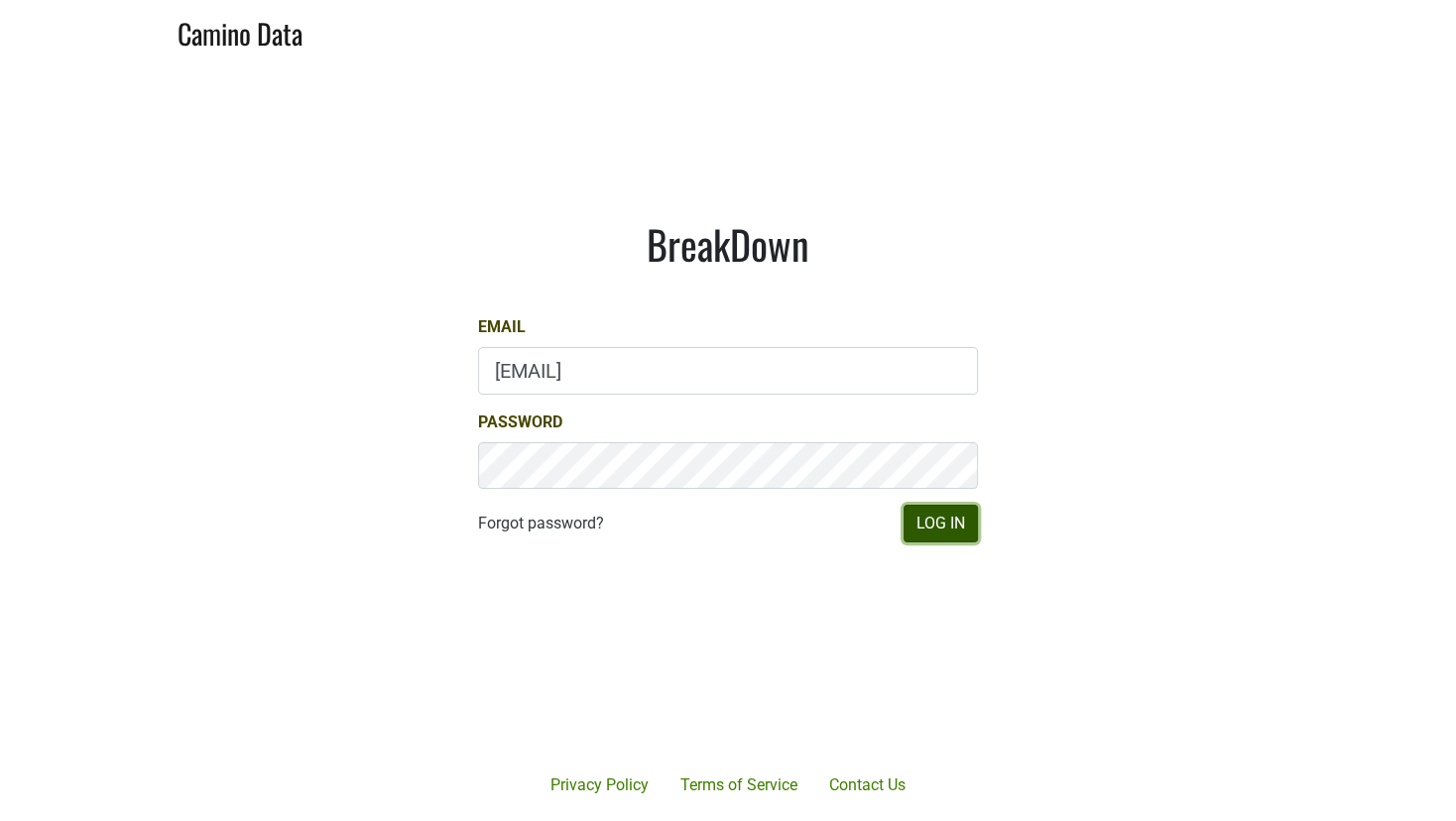 click on "Log In" at bounding box center (940, 524) 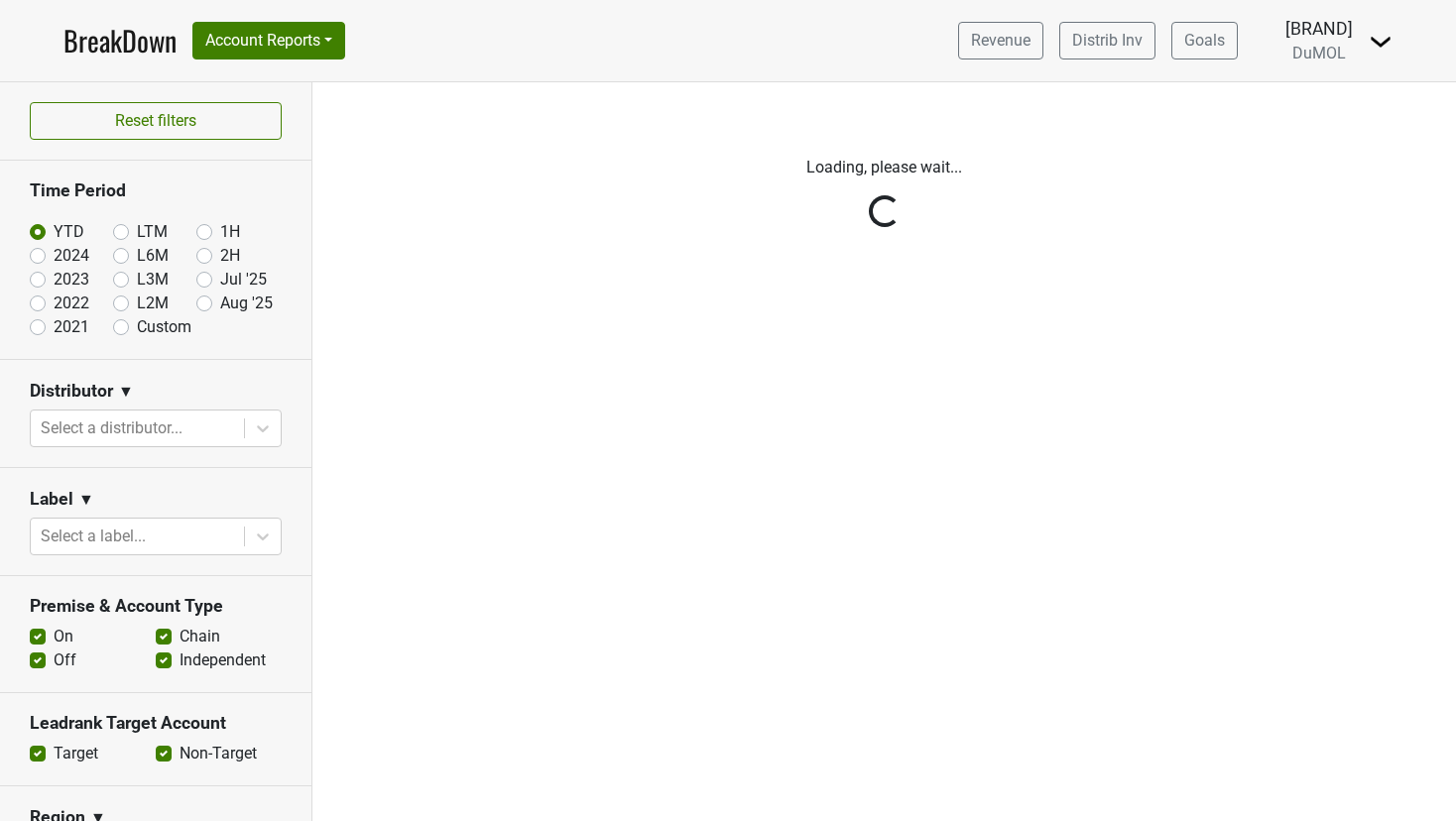 scroll, scrollTop: 0, scrollLeft: 0, axis: both 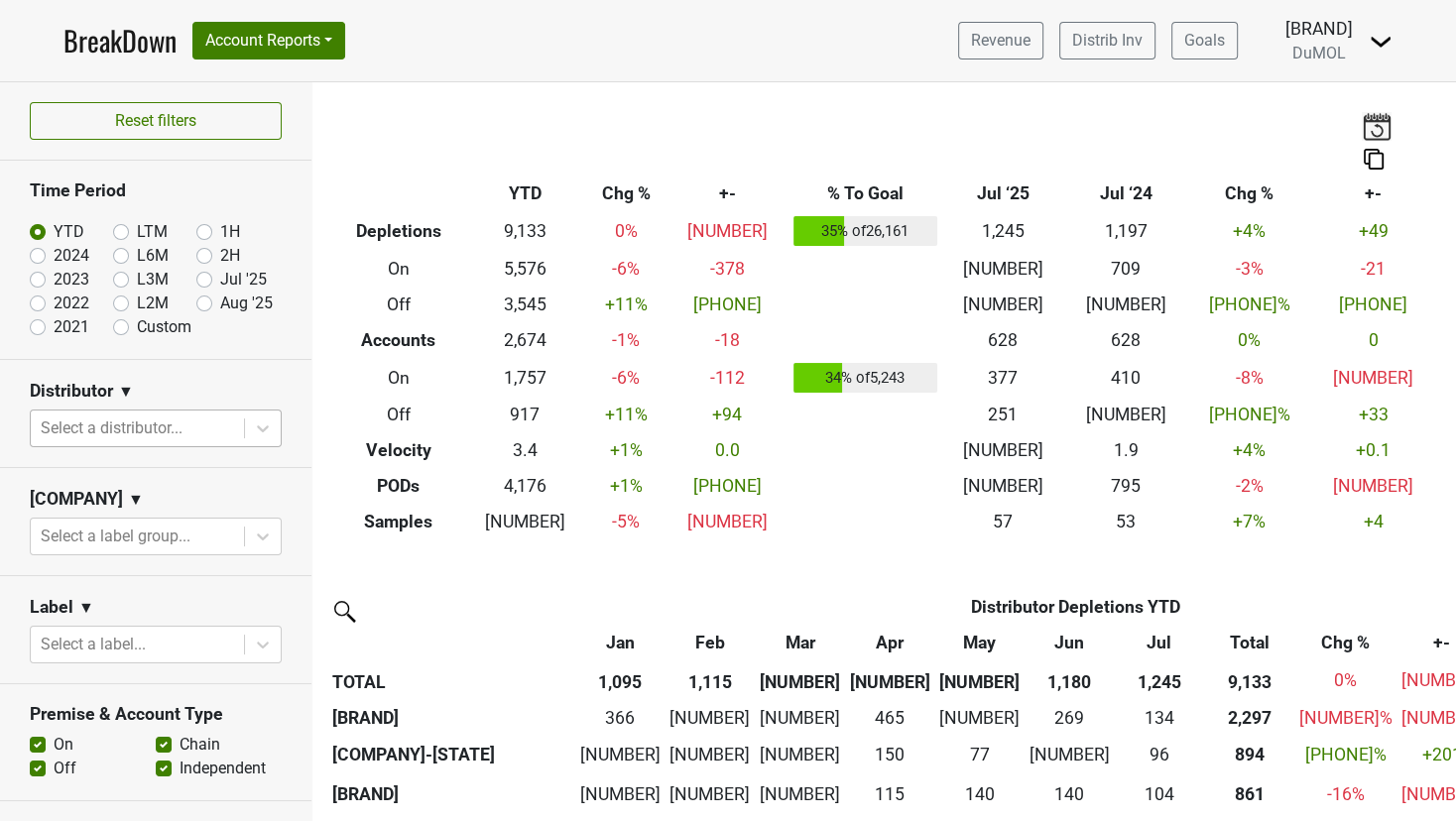 click at bounding box center (137, 428) 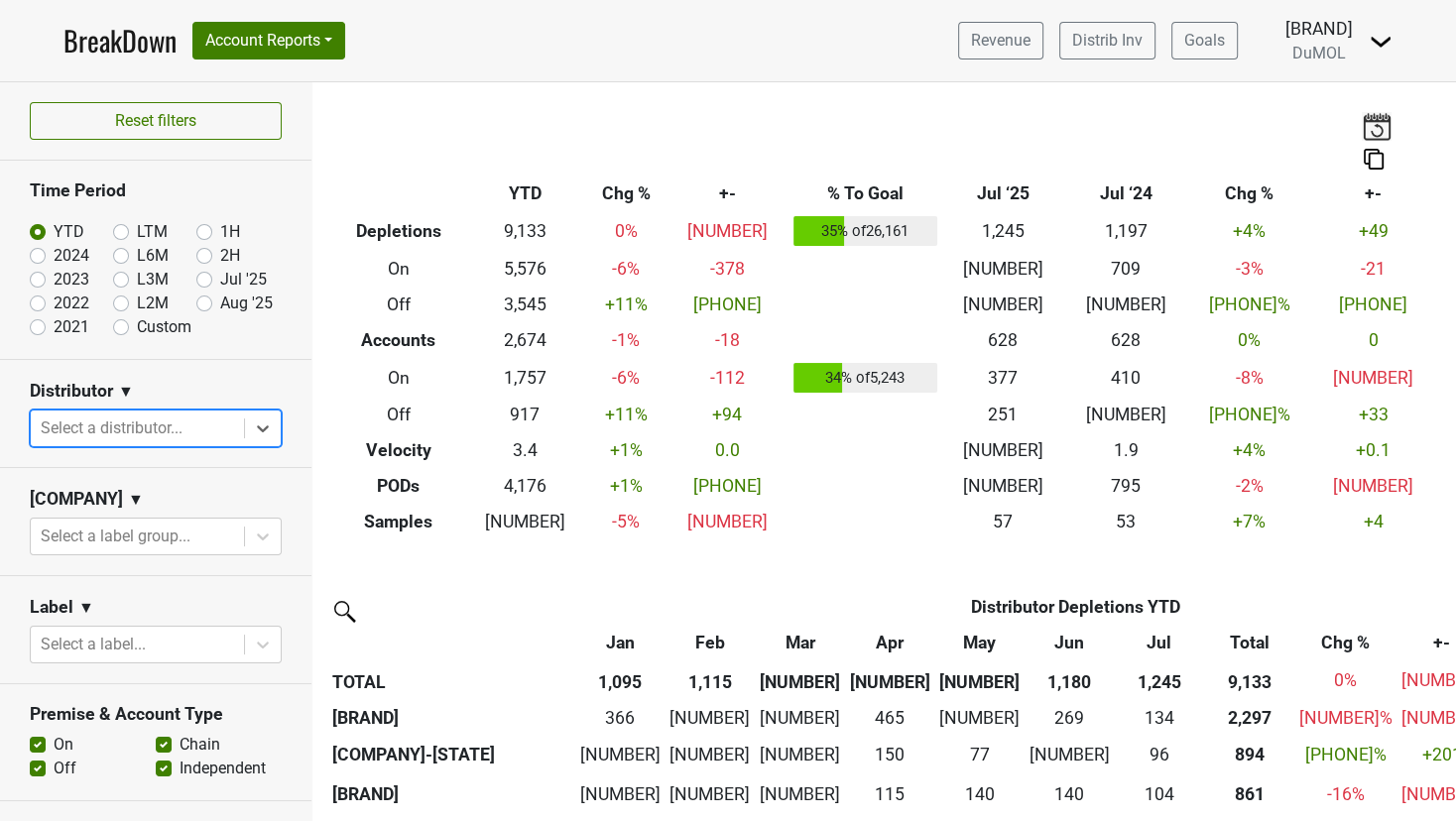 click at bounding box center (137, 428) 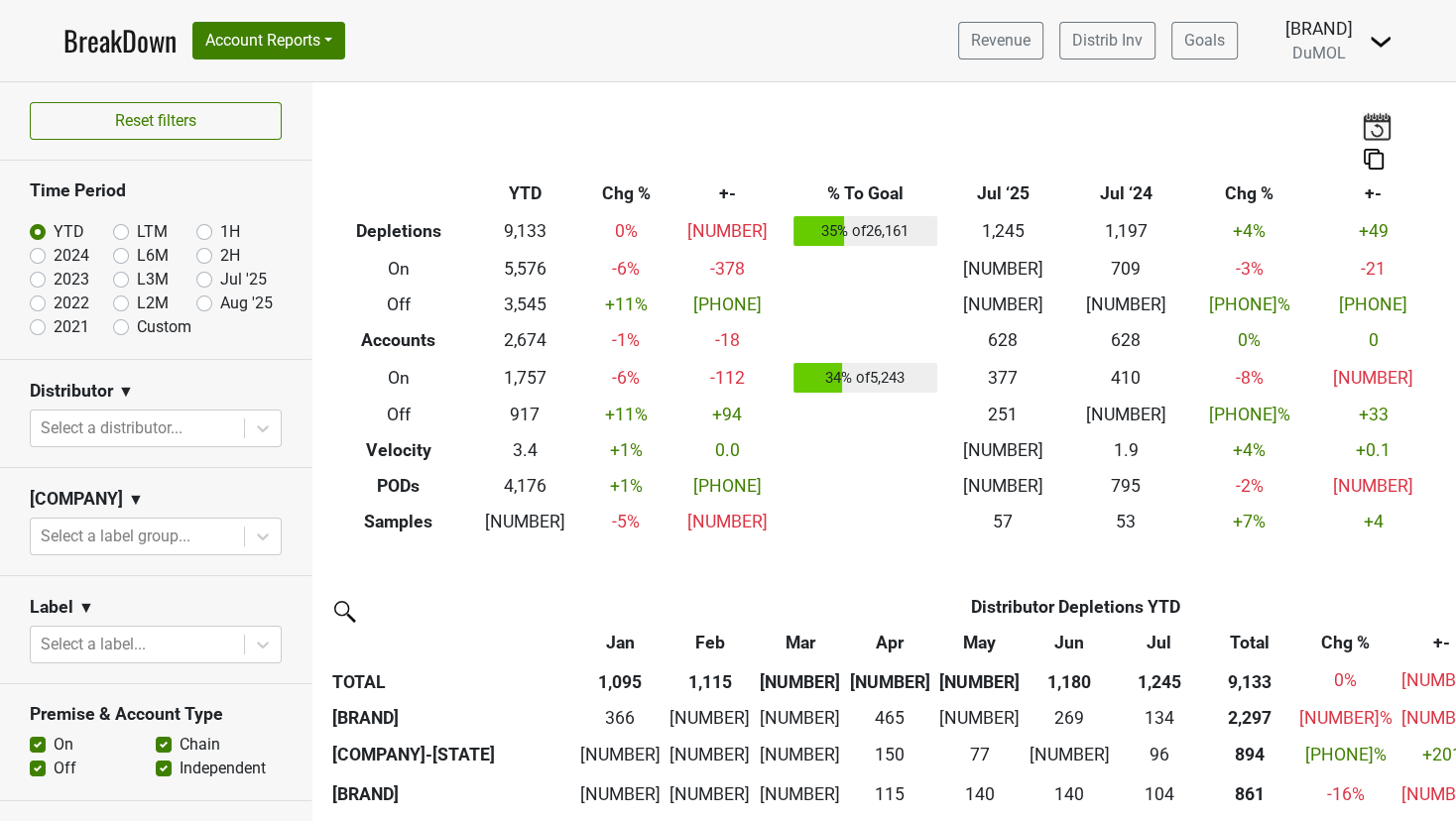 click on "Distributor ▼ Select a distributor..." at bounding box center [156, 413] 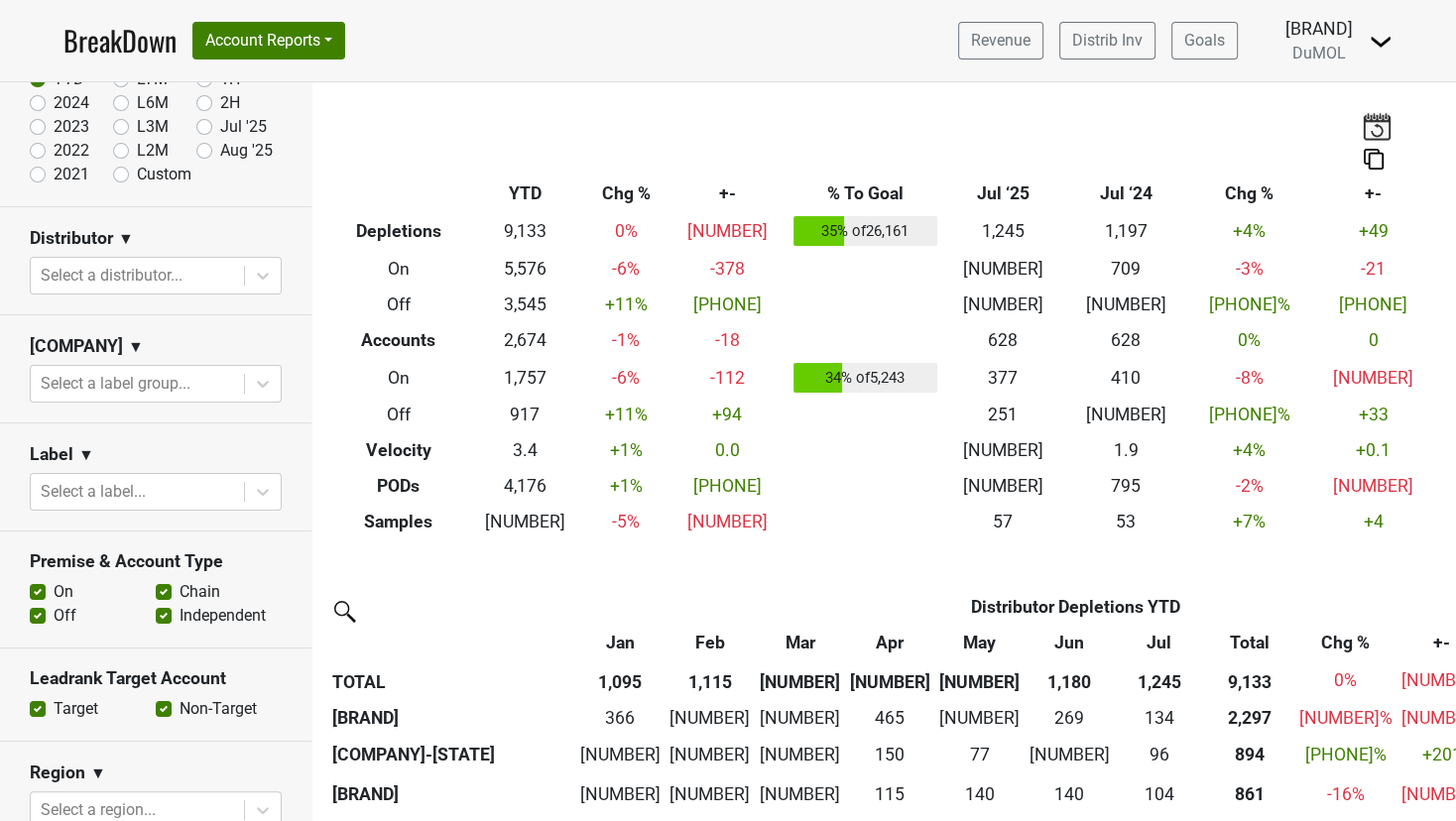 scroll, scrollTop: 145, scrollLeft: 0, axis: vertical 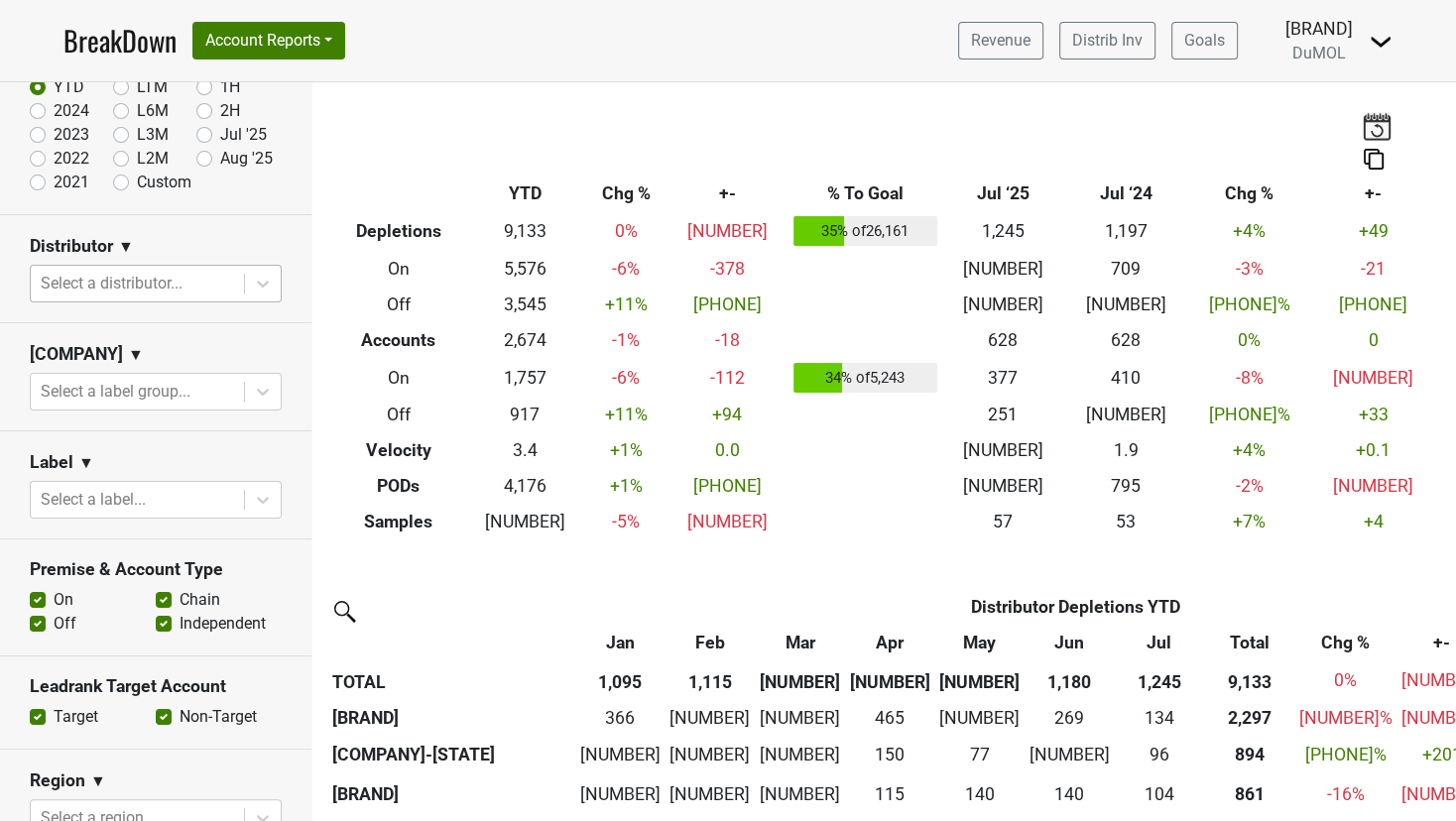 click at bounding box center (137, 284) 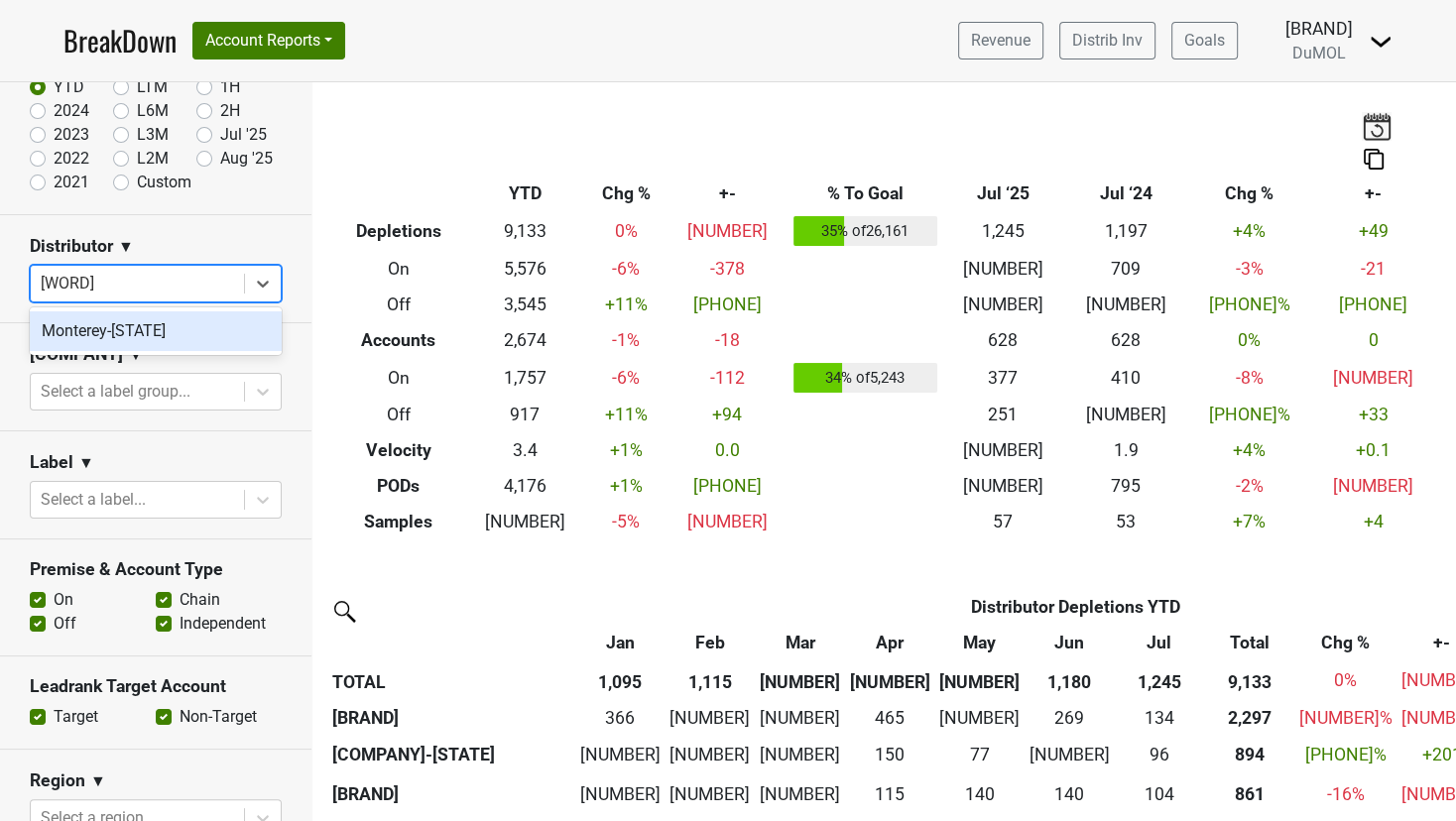 type on "monterey" 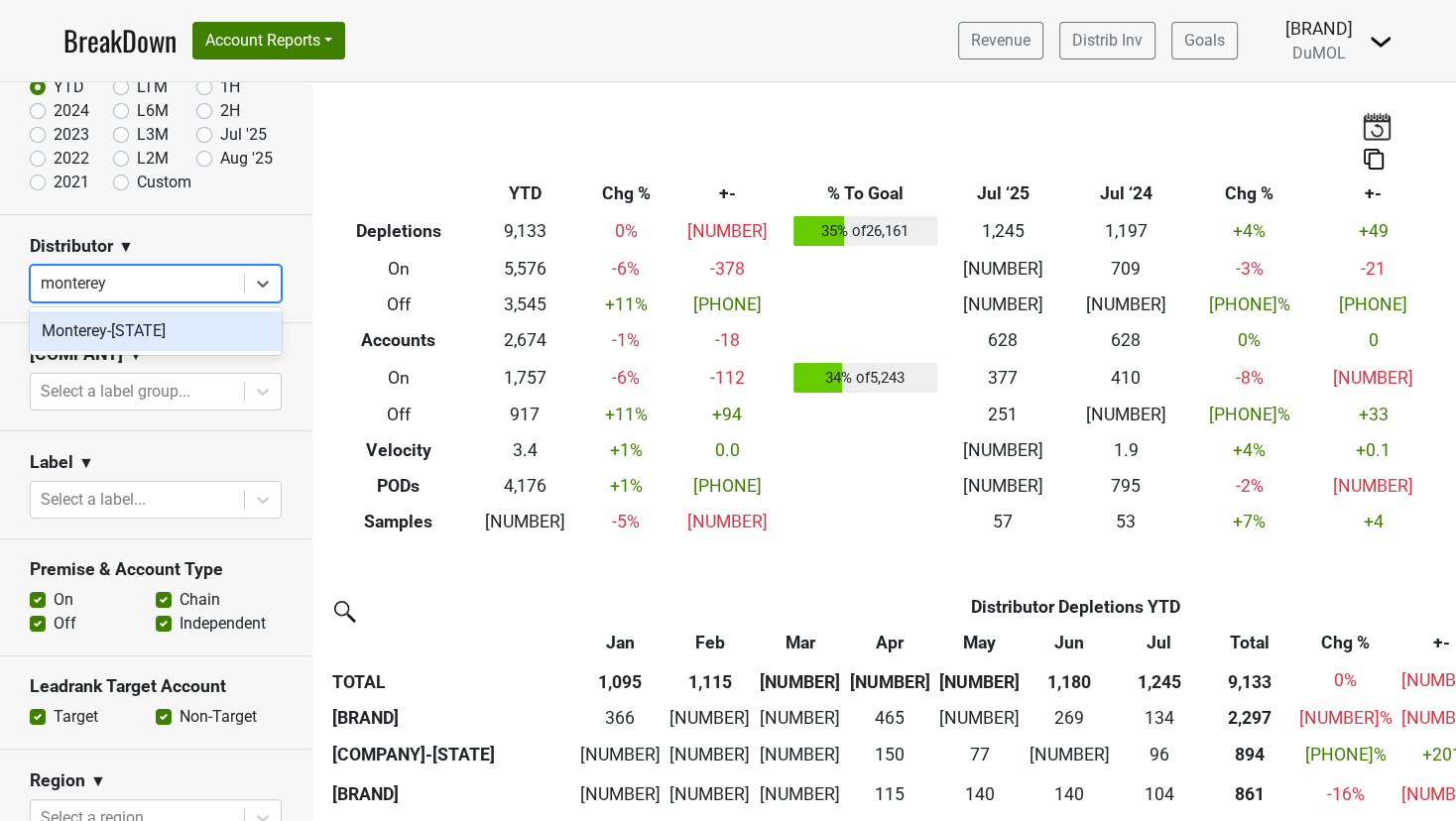 click on "Monterey-CA" at bounding box center [156, 331] 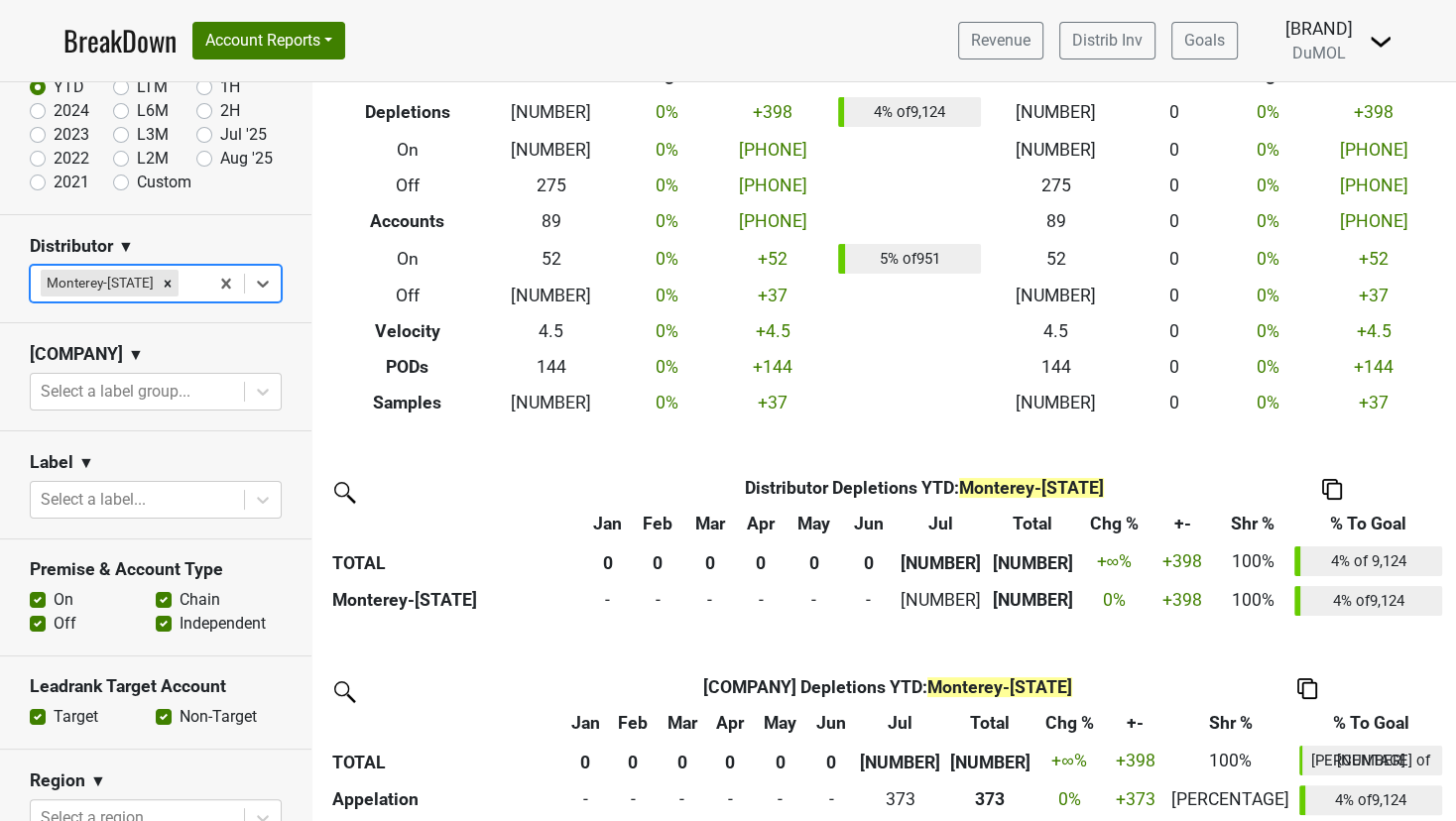 scroll, scrollTop: 134, scrollLeft: 0, axis: vertical 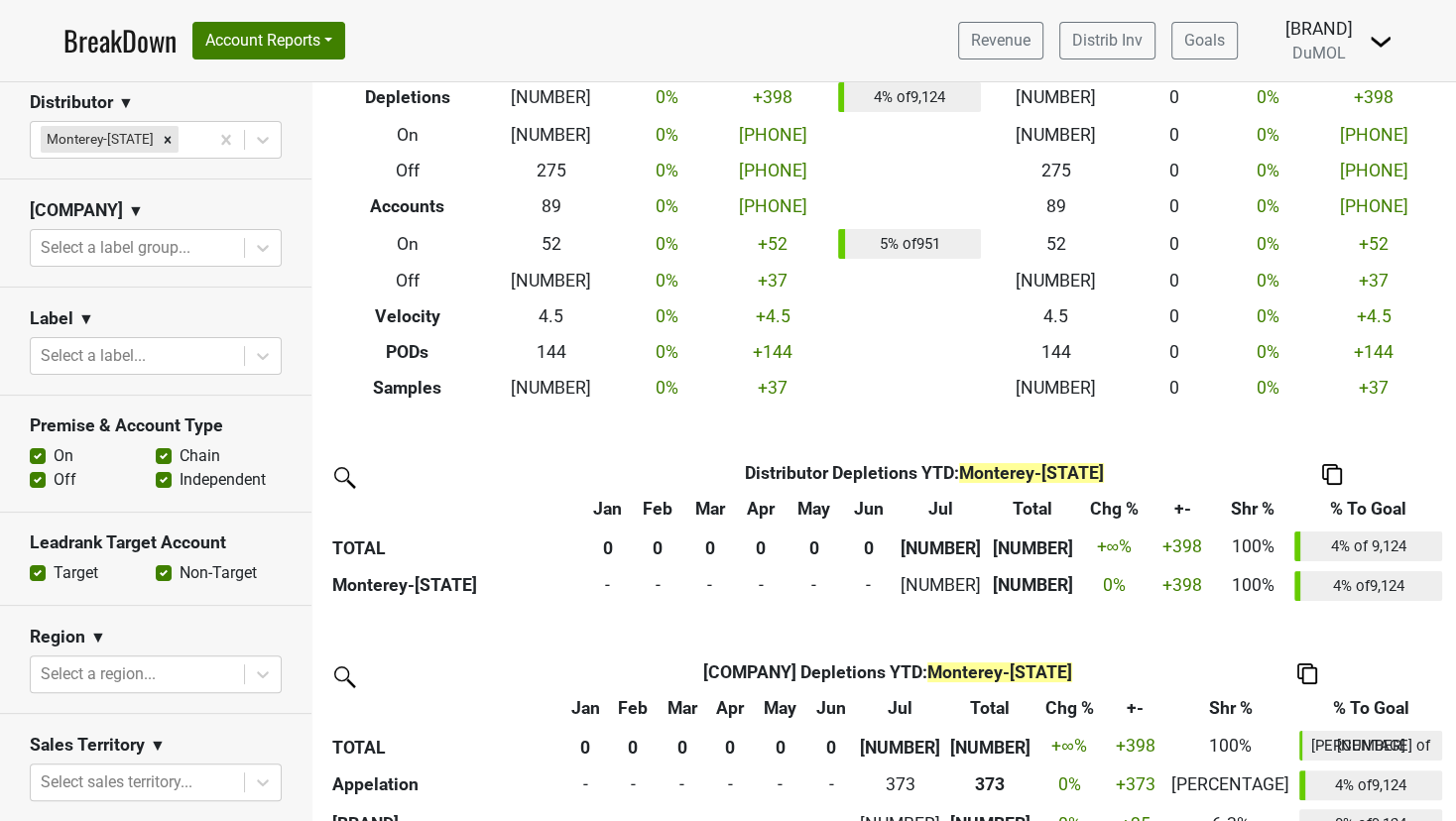 click on "Off" at bounding box center (64, 480) 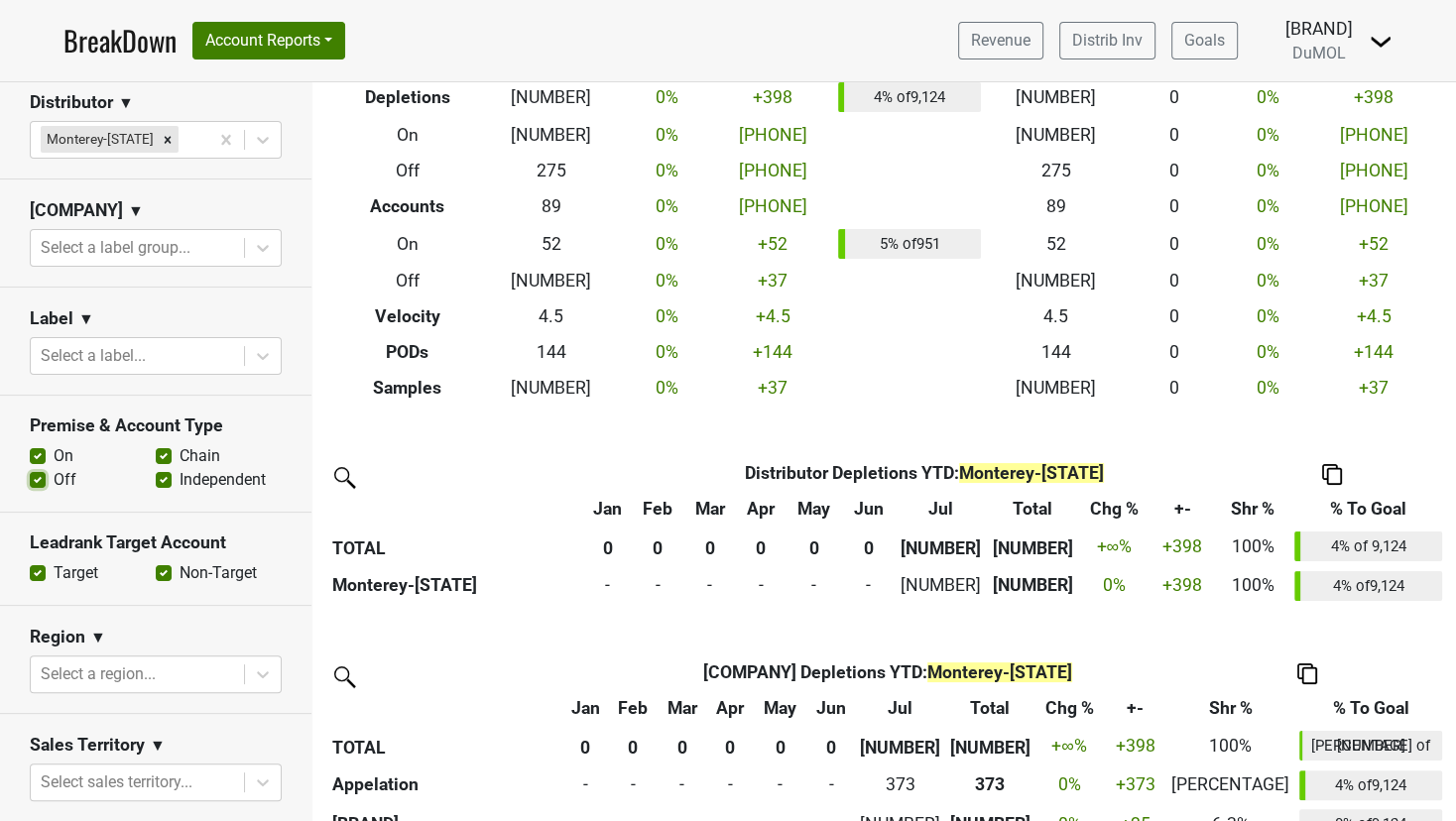 click on "Off" at bounding box center (38, 478) 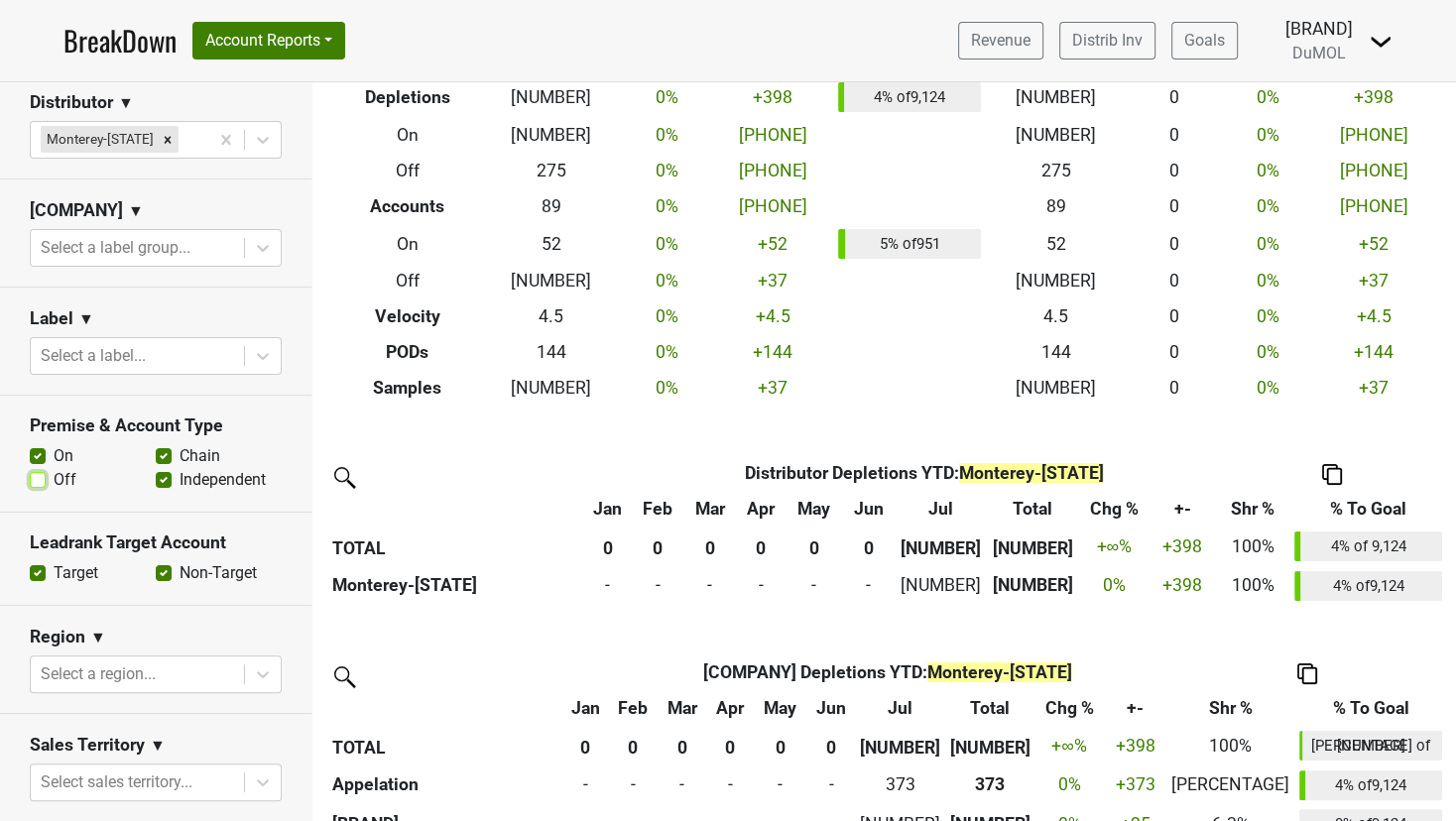 checkbox on "false" 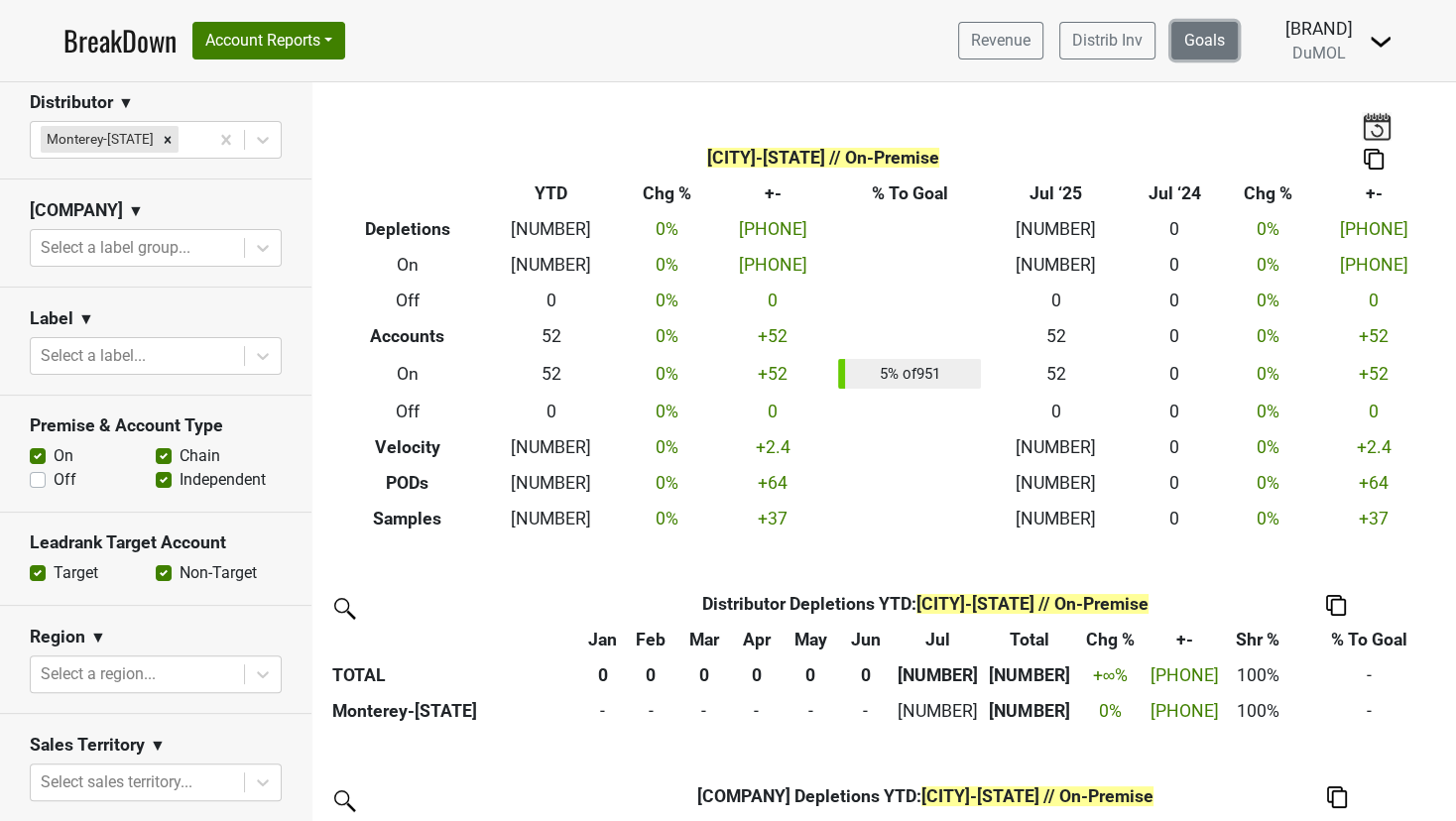 click on "Goals" at bounding box center [1204, 41] 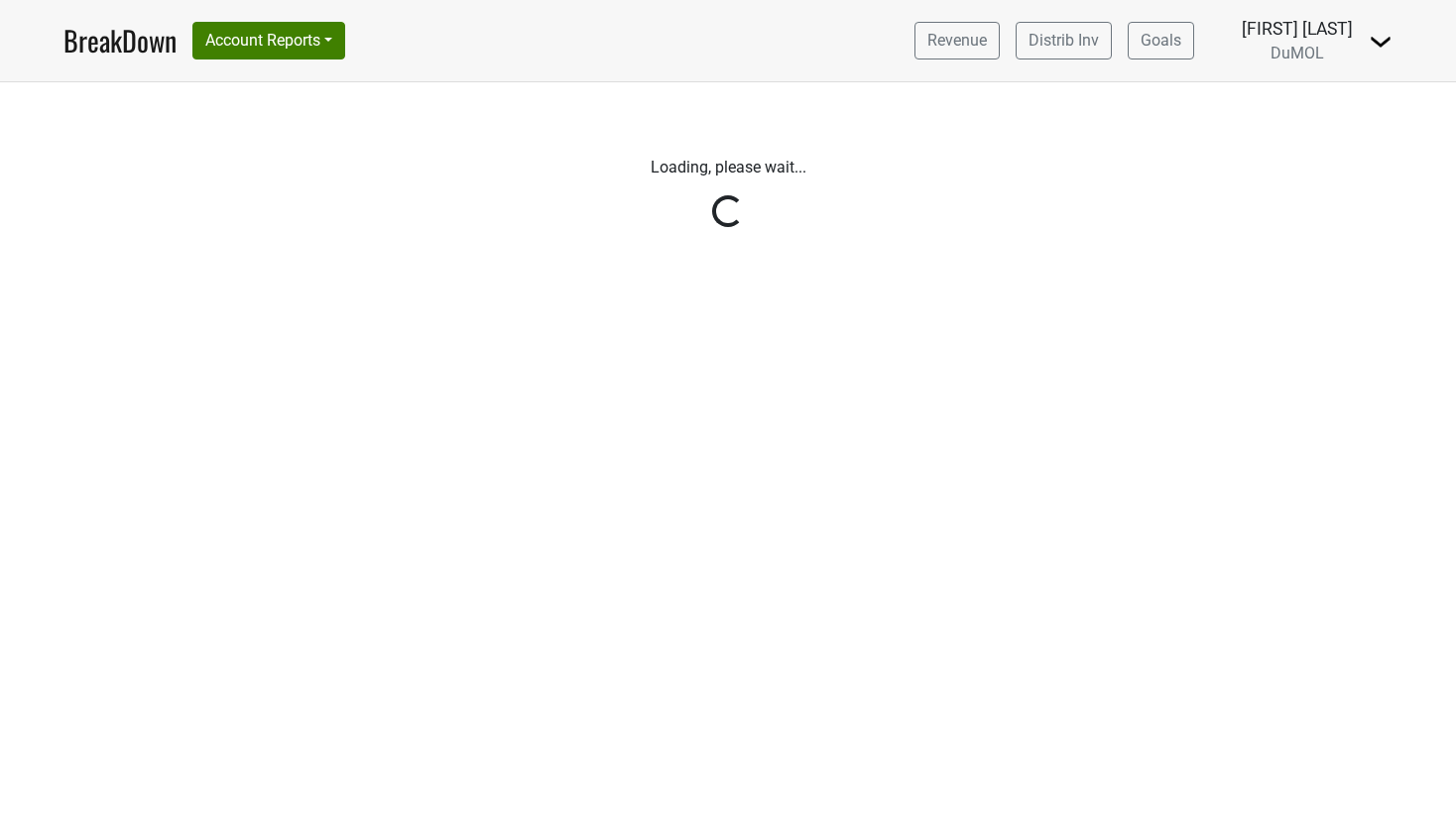 scroll, scrollTop: 0, scrollLeft: 0, axis: both 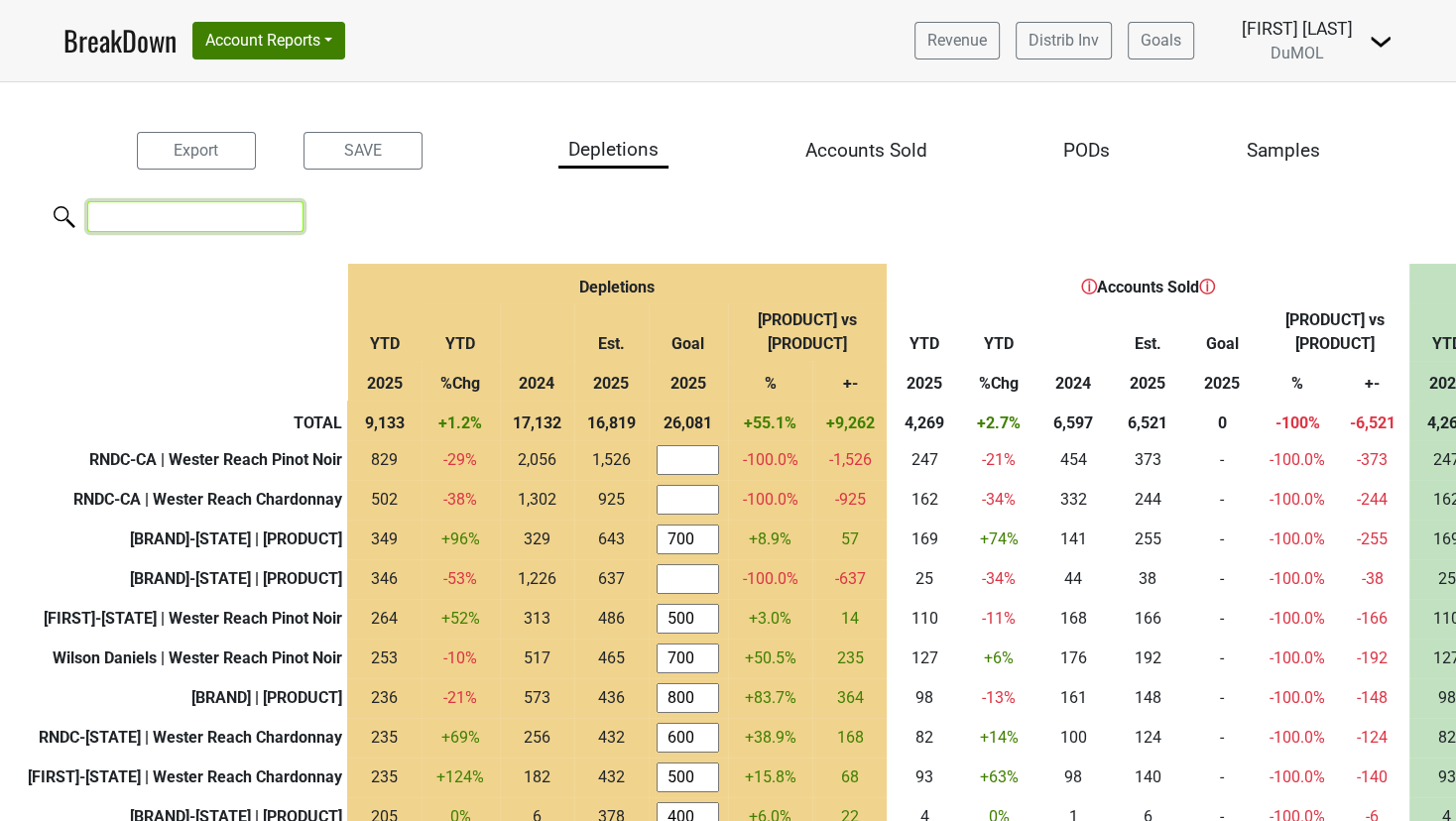 click at bounding box center [195, 216] 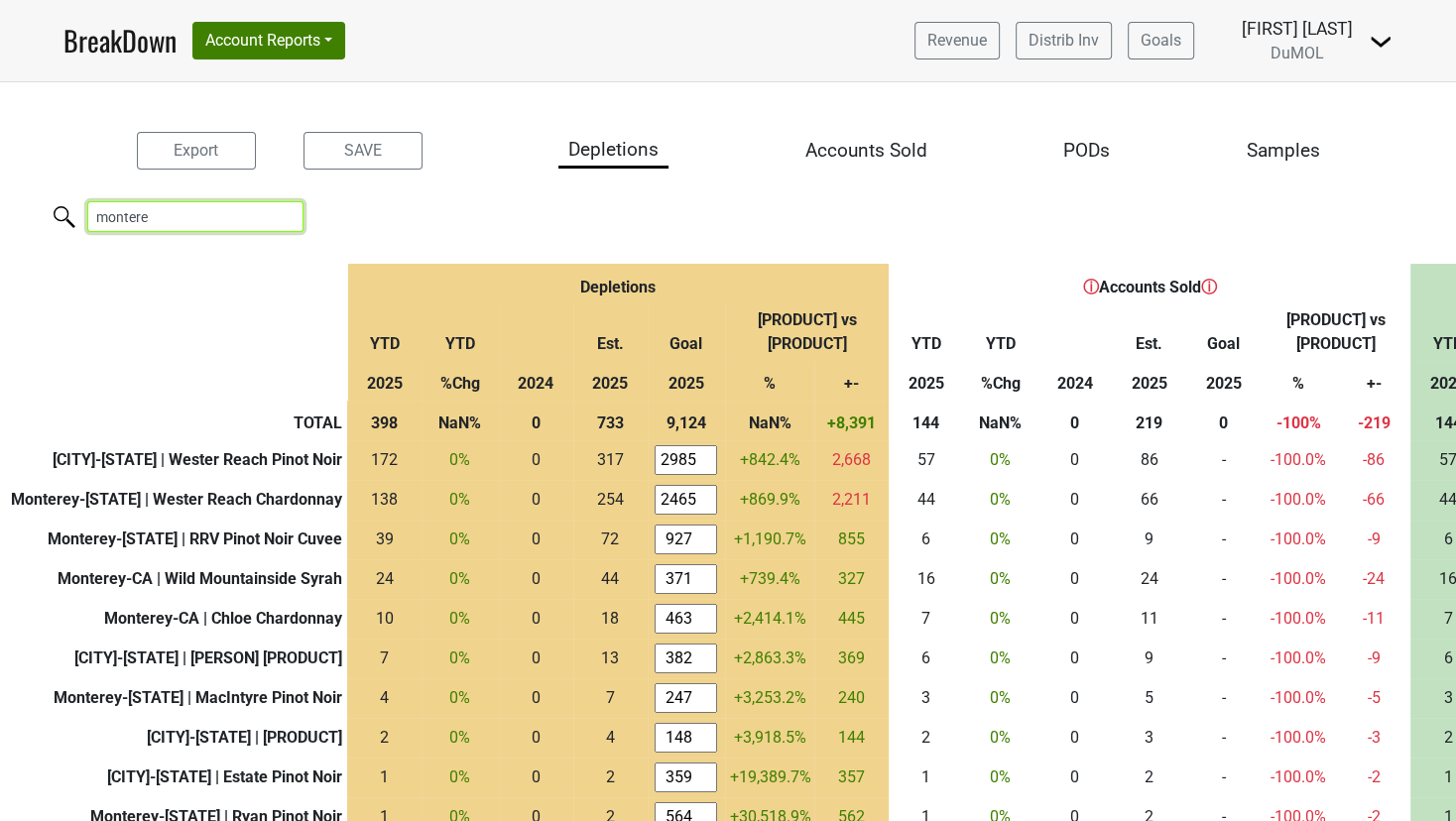 type on "monterey" 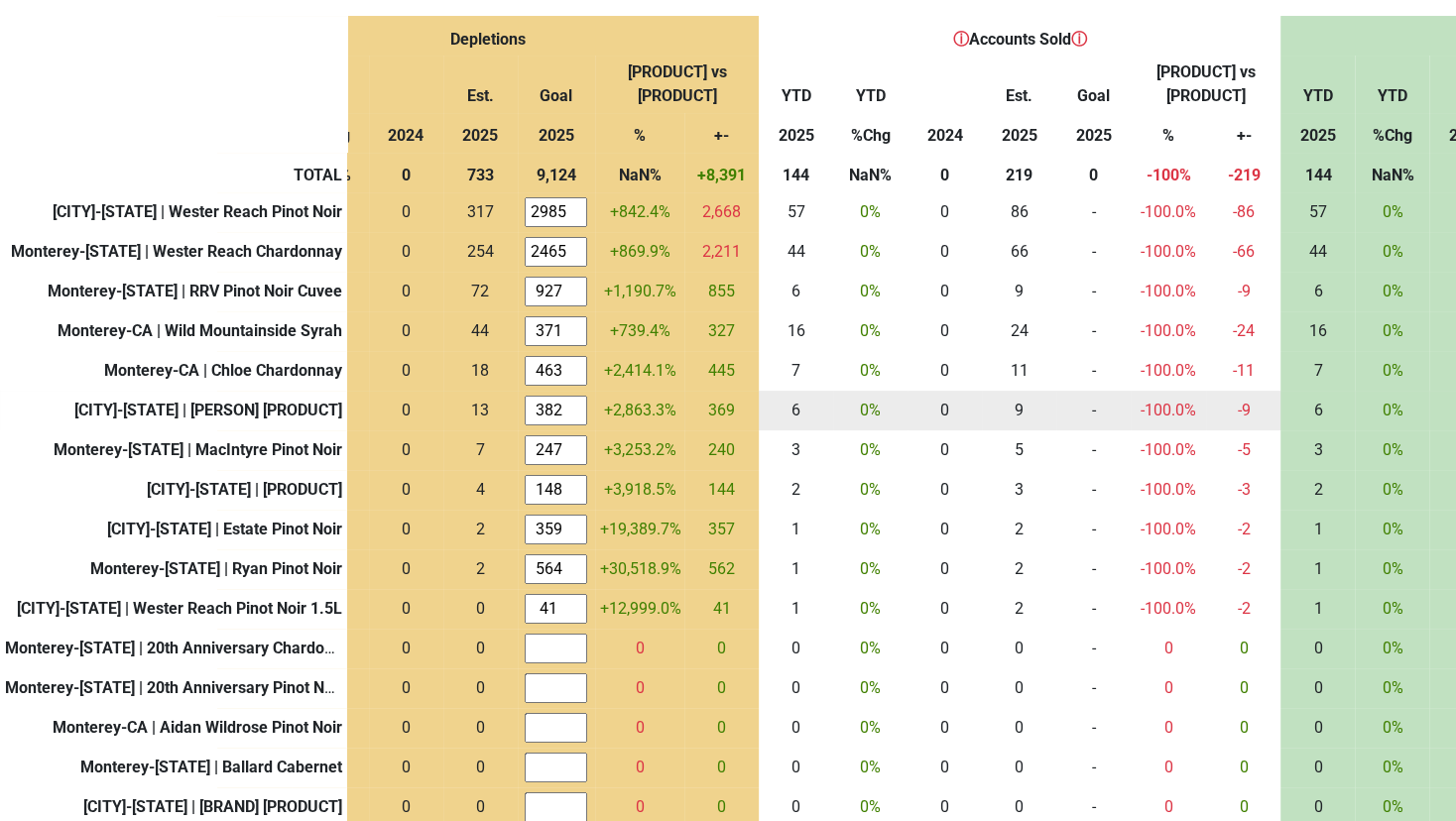 scroll, scrollTop: 248, scrollLeft: 41, axis: both 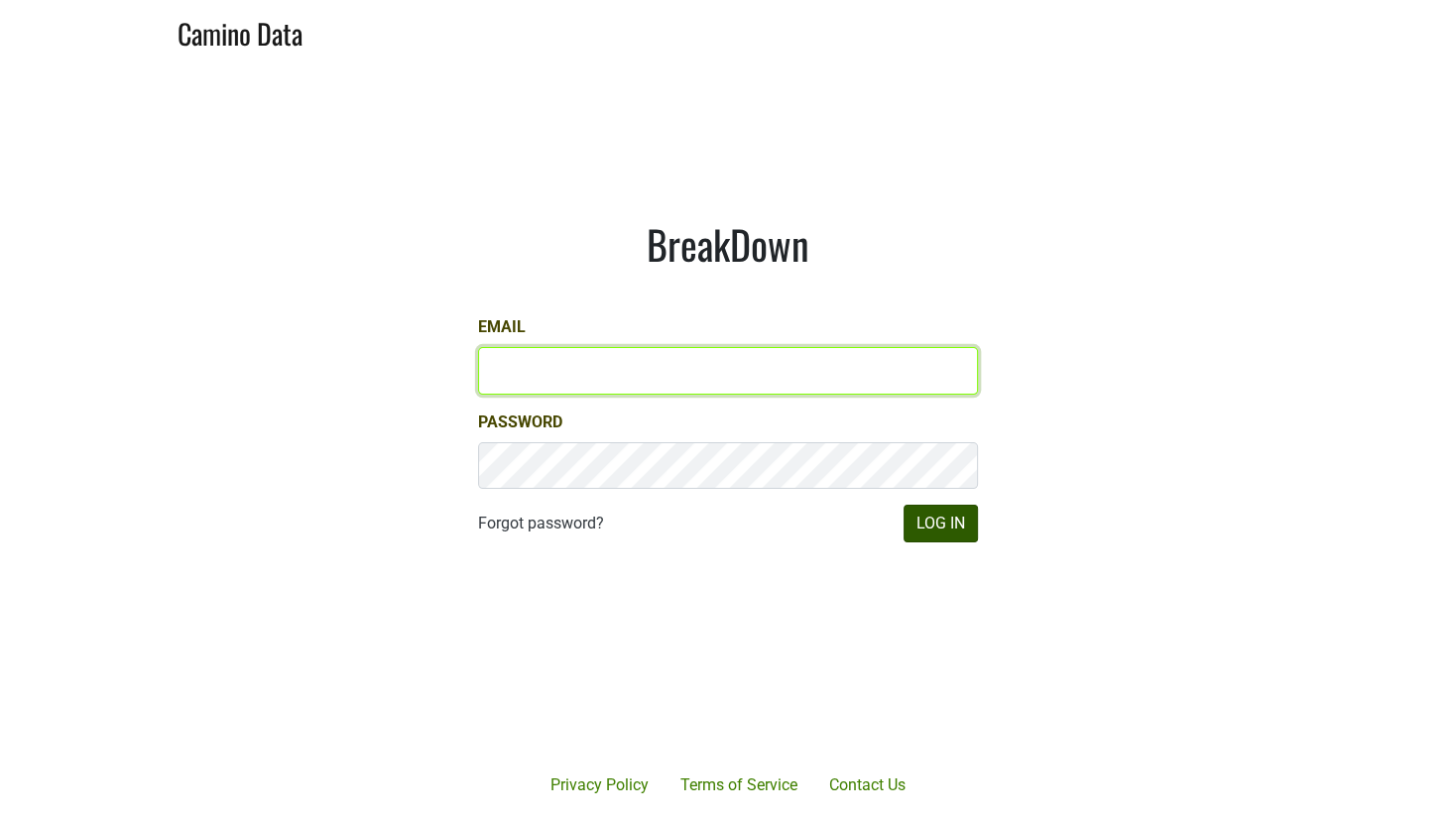type on "[USERNAME]@example.com" 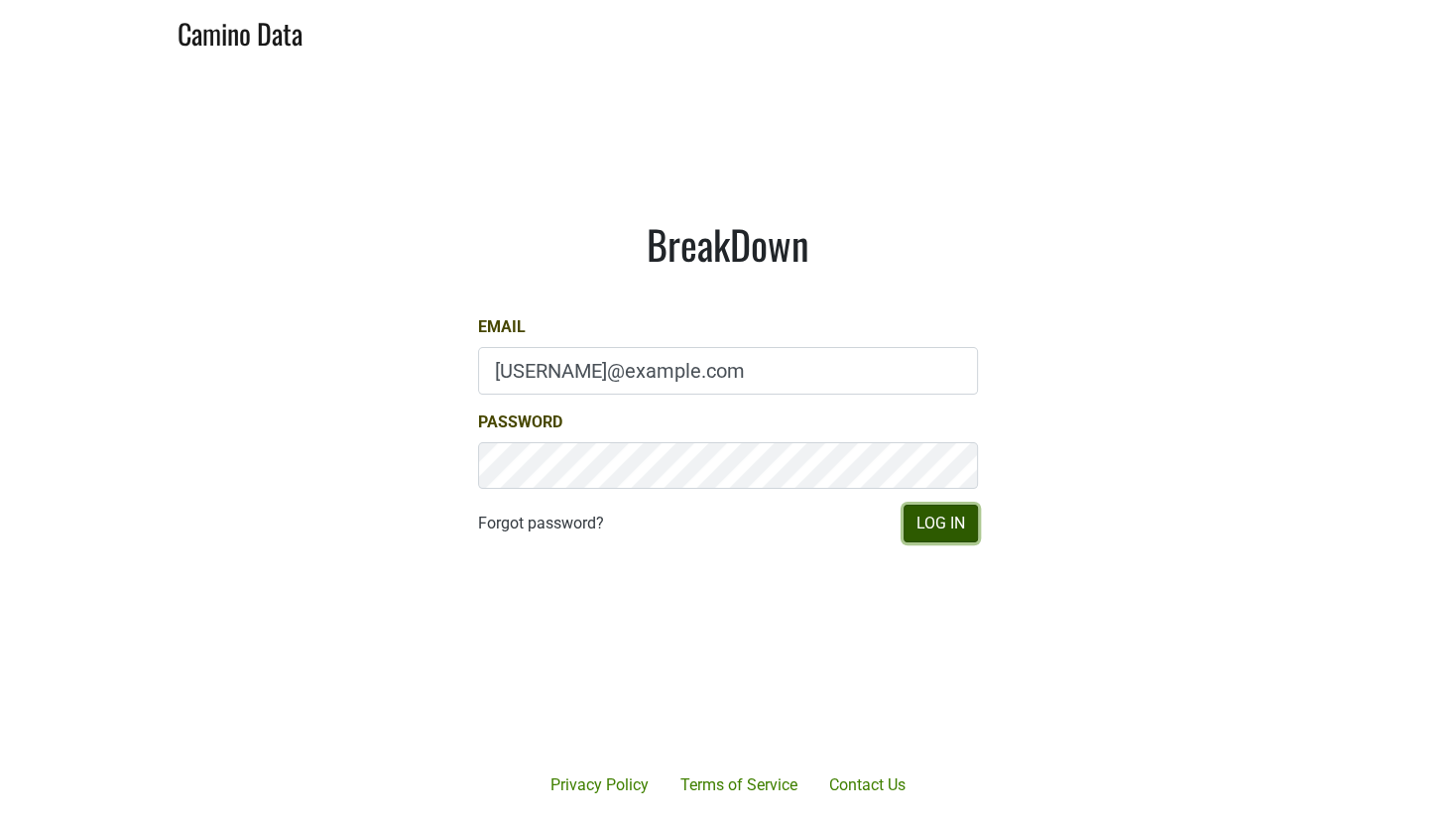 click on "Log In" at bounding box center [940, 524] 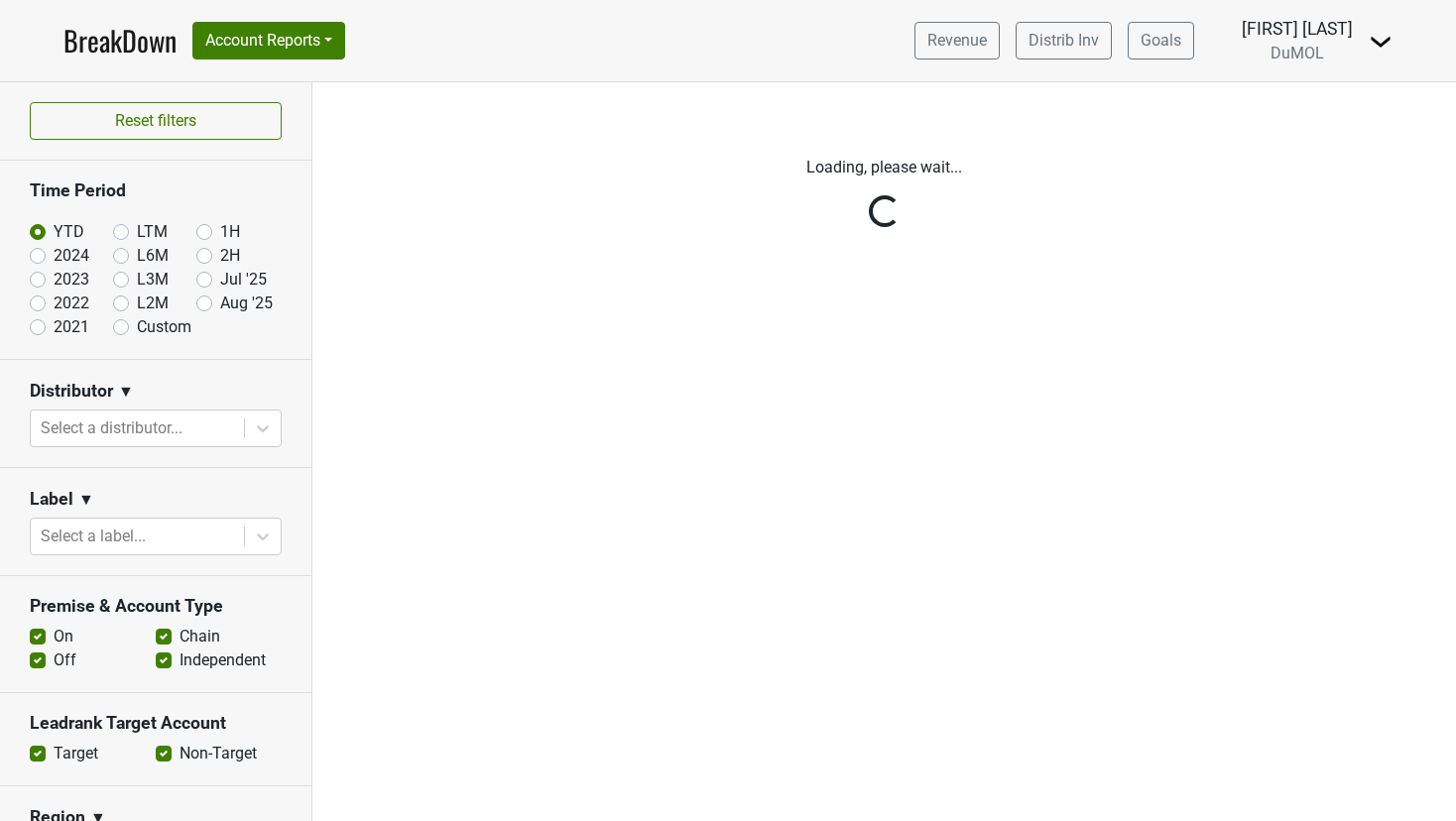 scroll, scrollTop: 0, scrollLeft: 0, axis: both 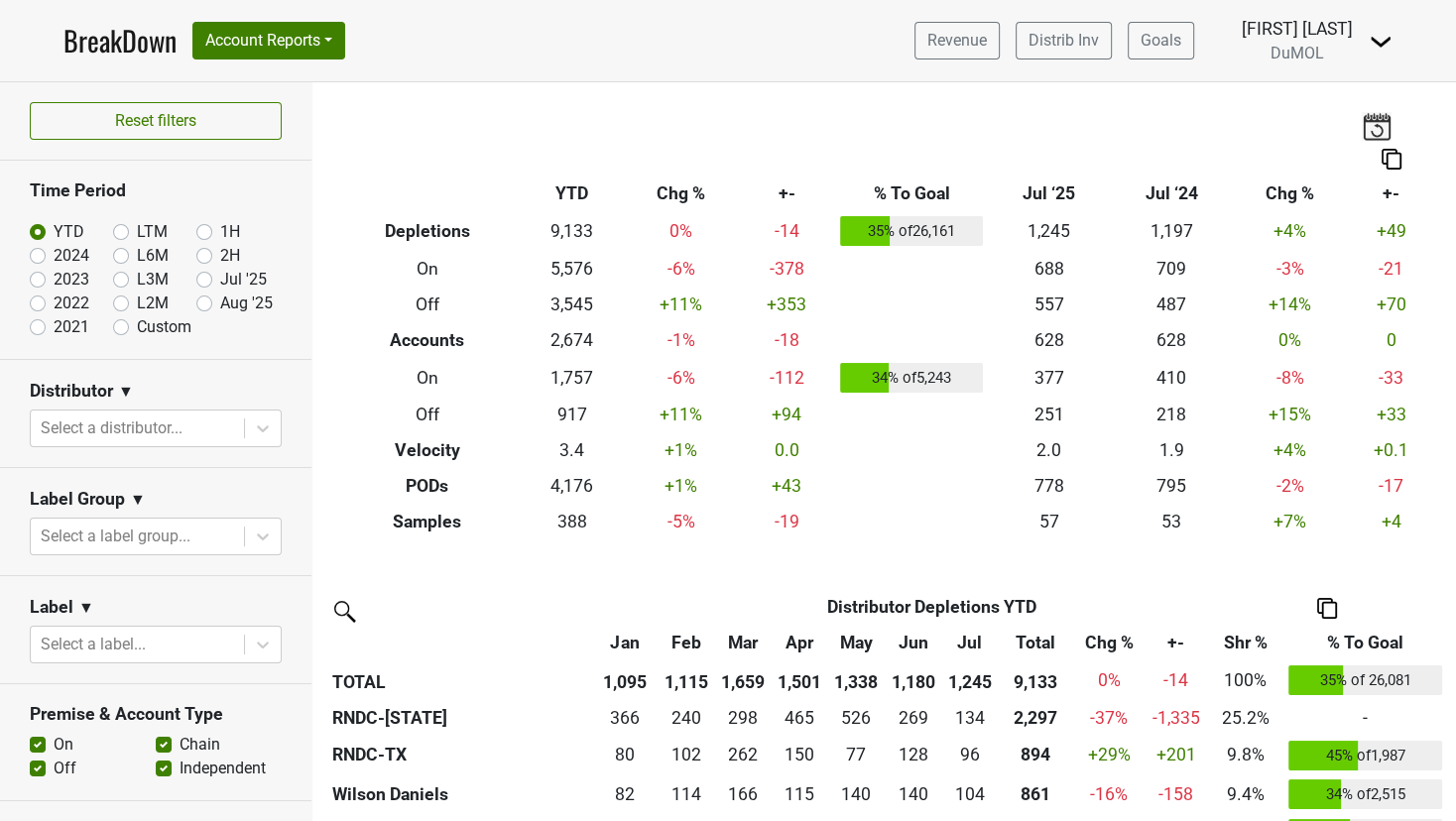 click on "Jul '25" at bounding box center (243, 280) 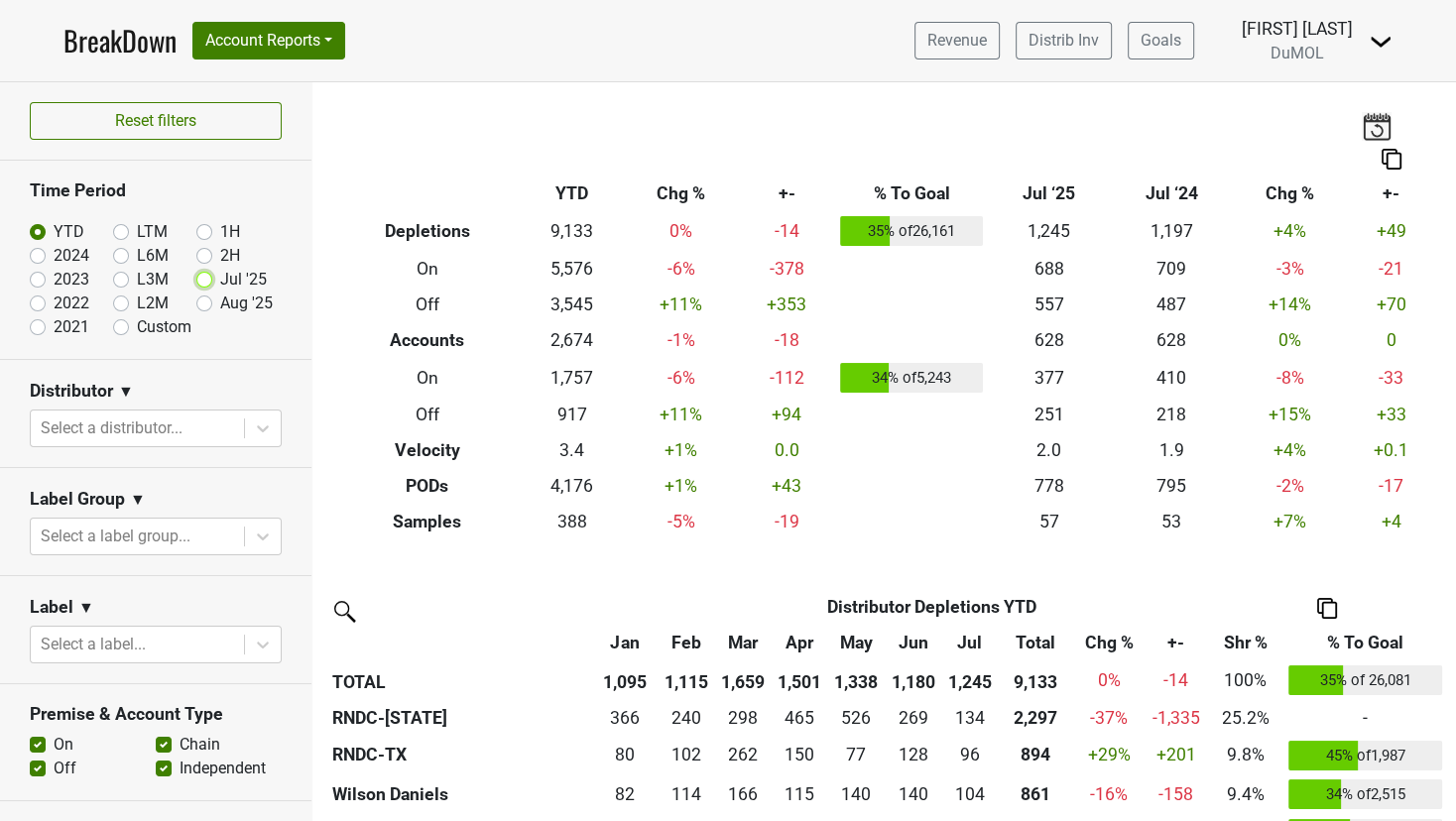 click on "Jul '25" at bounding box center [236, 278] 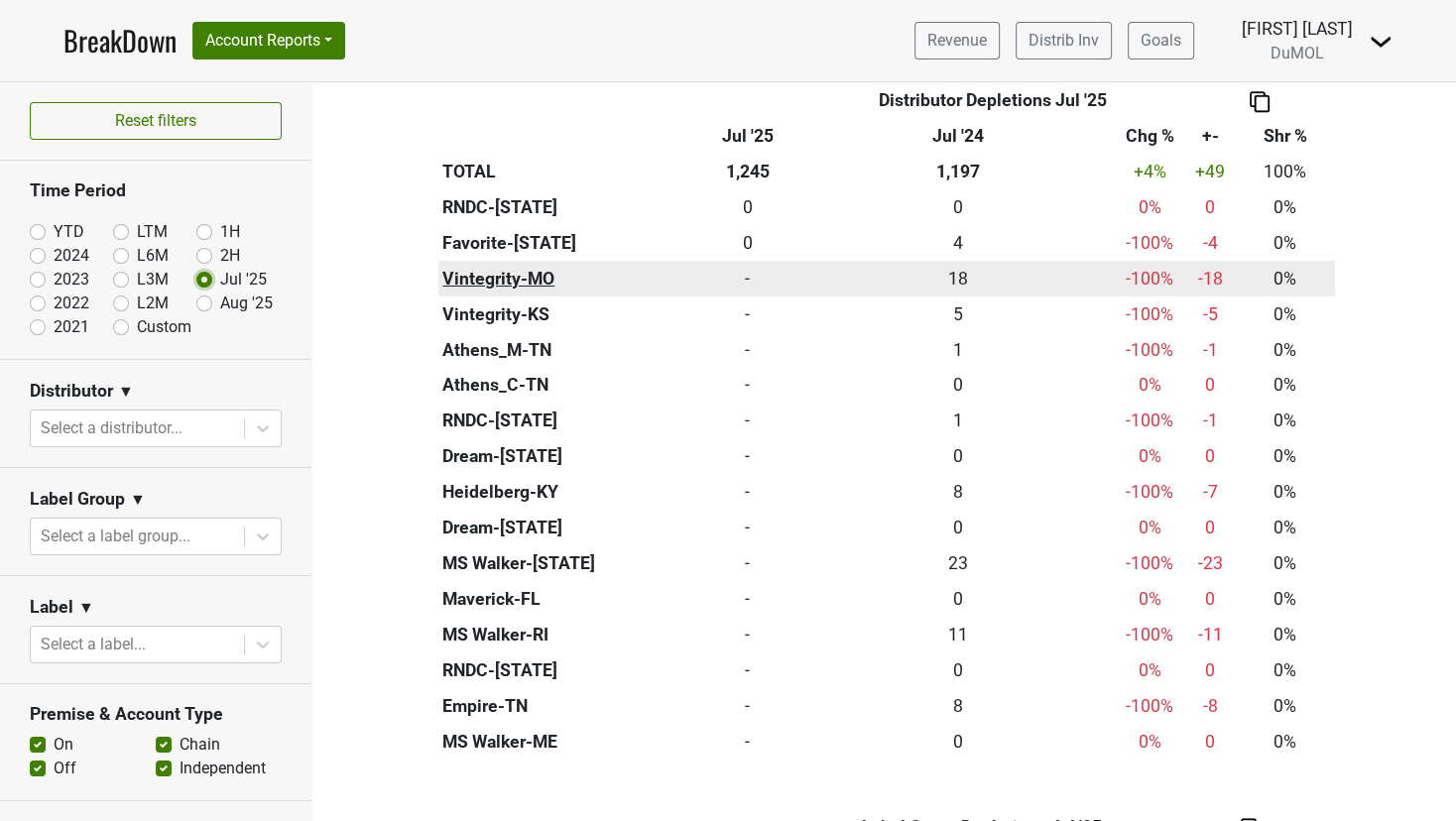 scroll, scrollTop: 1878, scrollLeft: 0, axis: vertical 